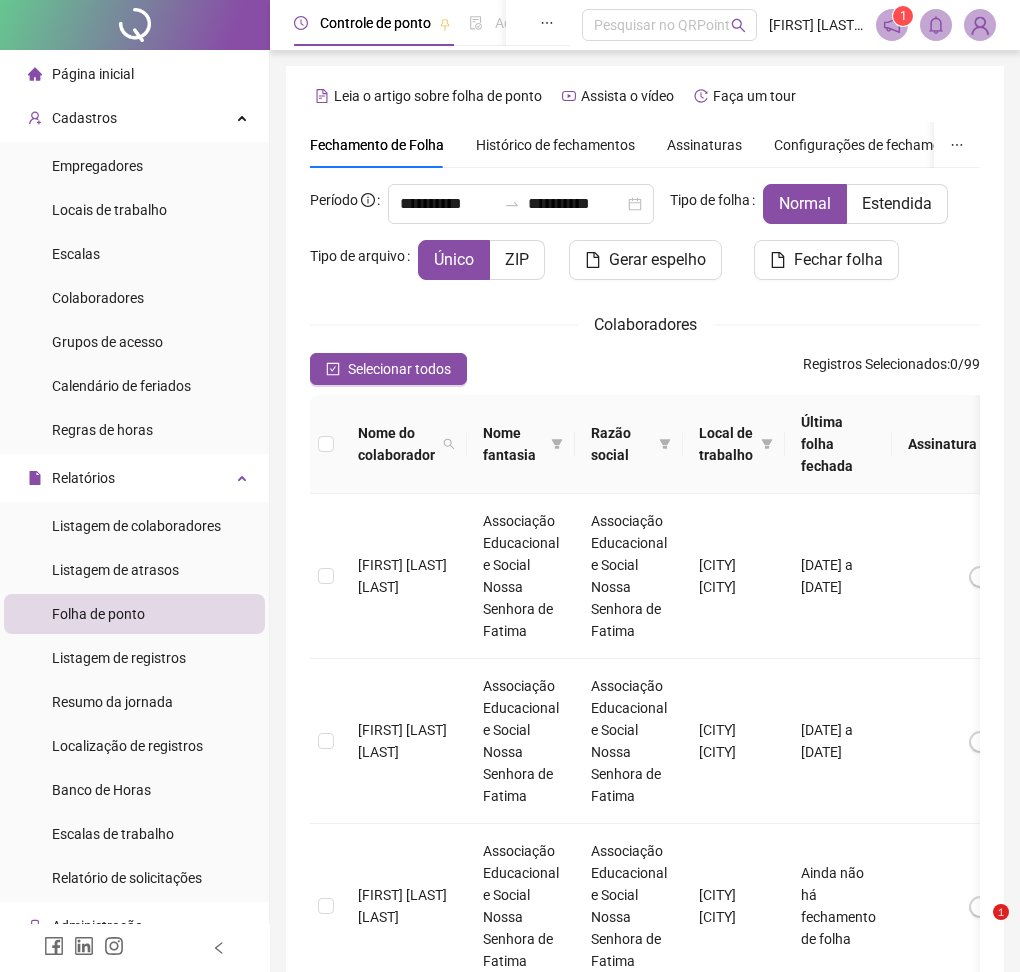 scroll, scrollTop: 16, scrollLeft: 0, axis: vertical 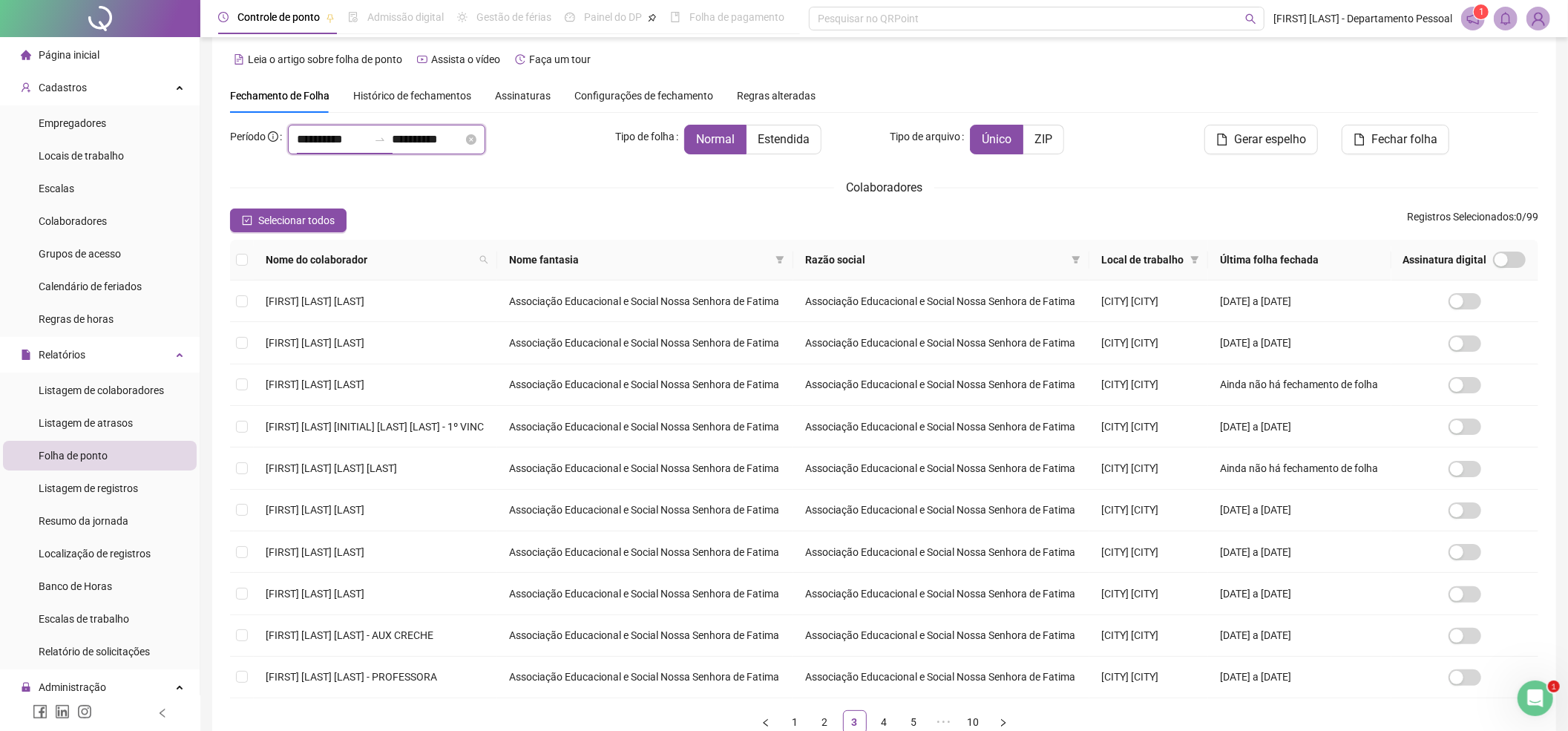 click on "**********" at bounding box center [332, 140] 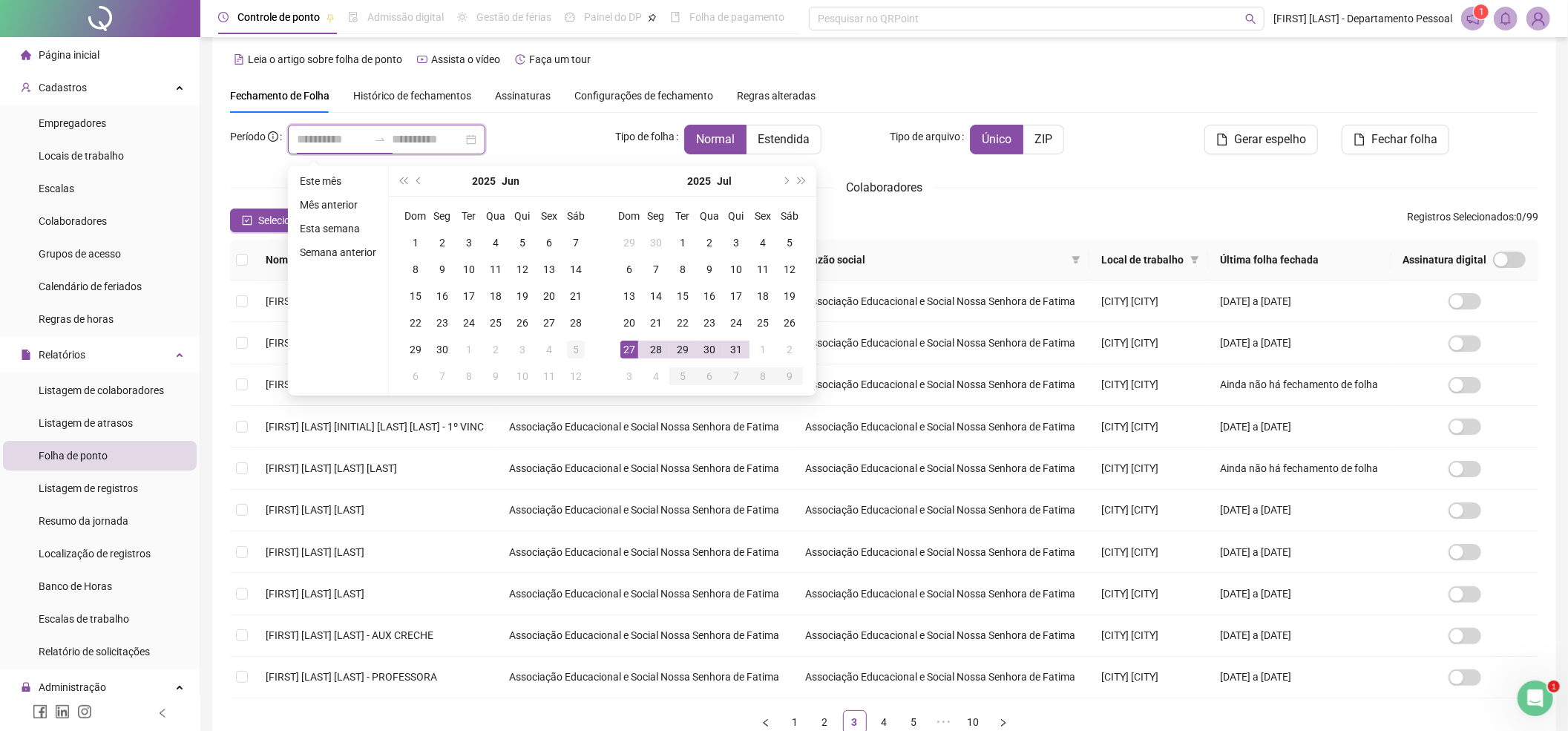 type on "**********" 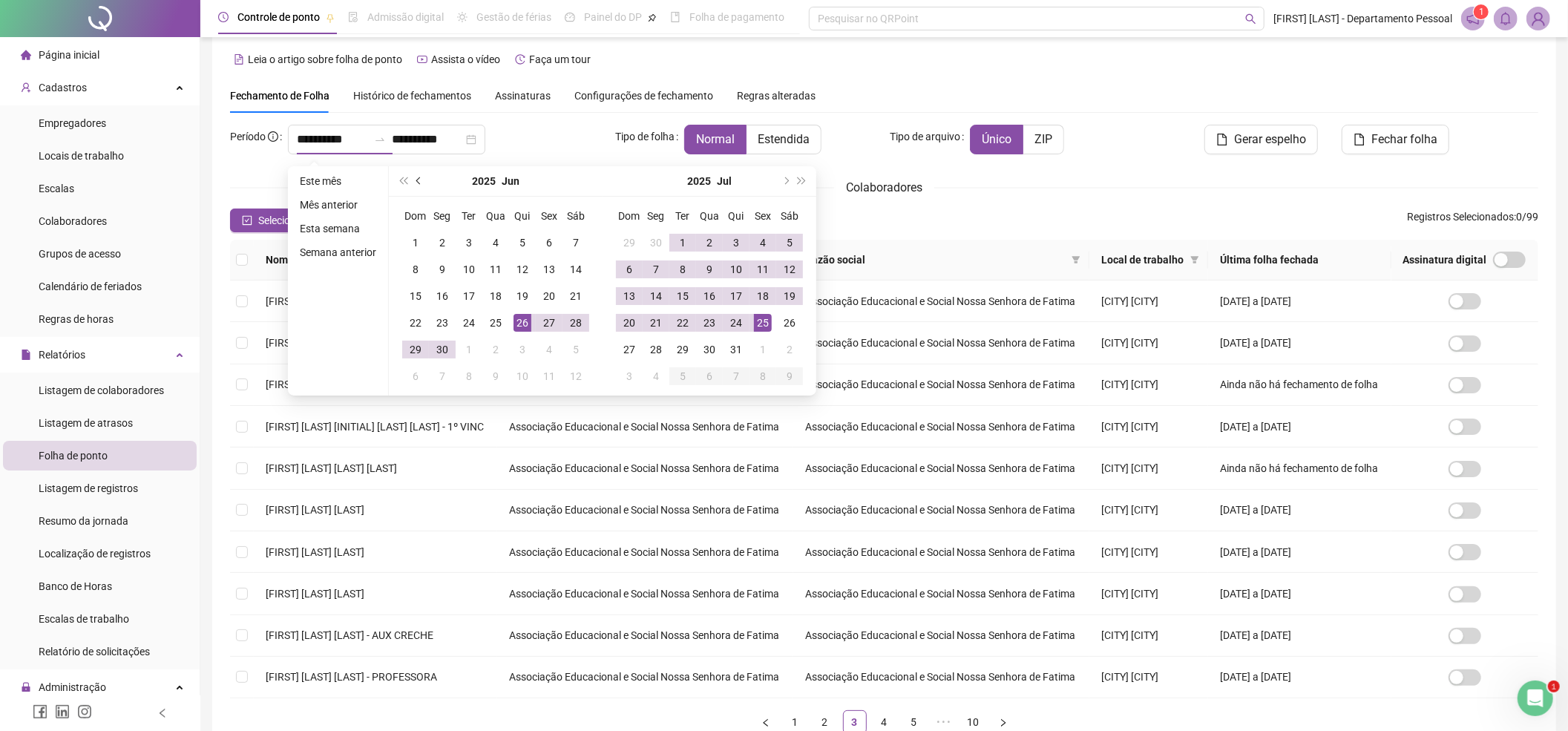 click at bounding box center (419, 181) 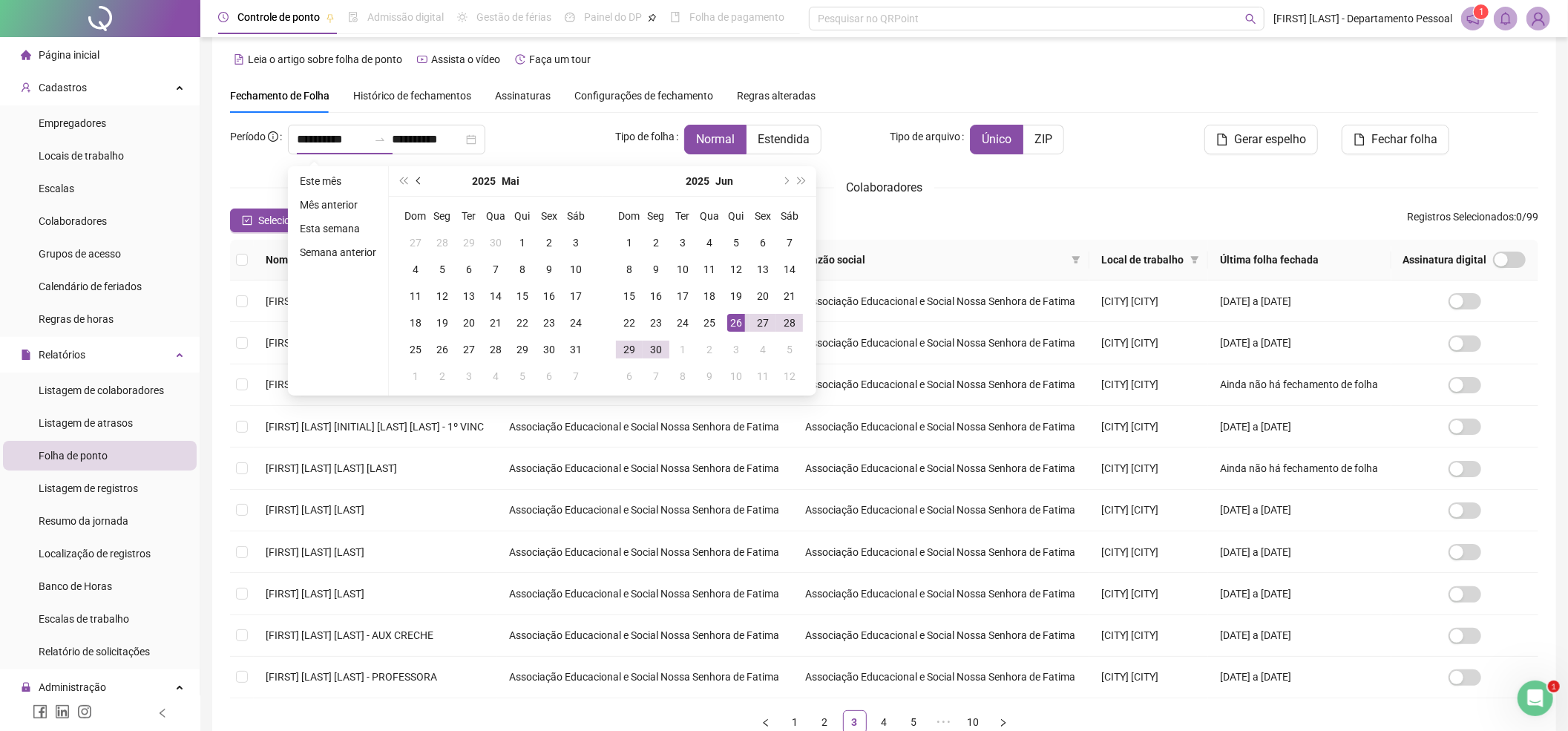 click at bounding box center (419, 181) 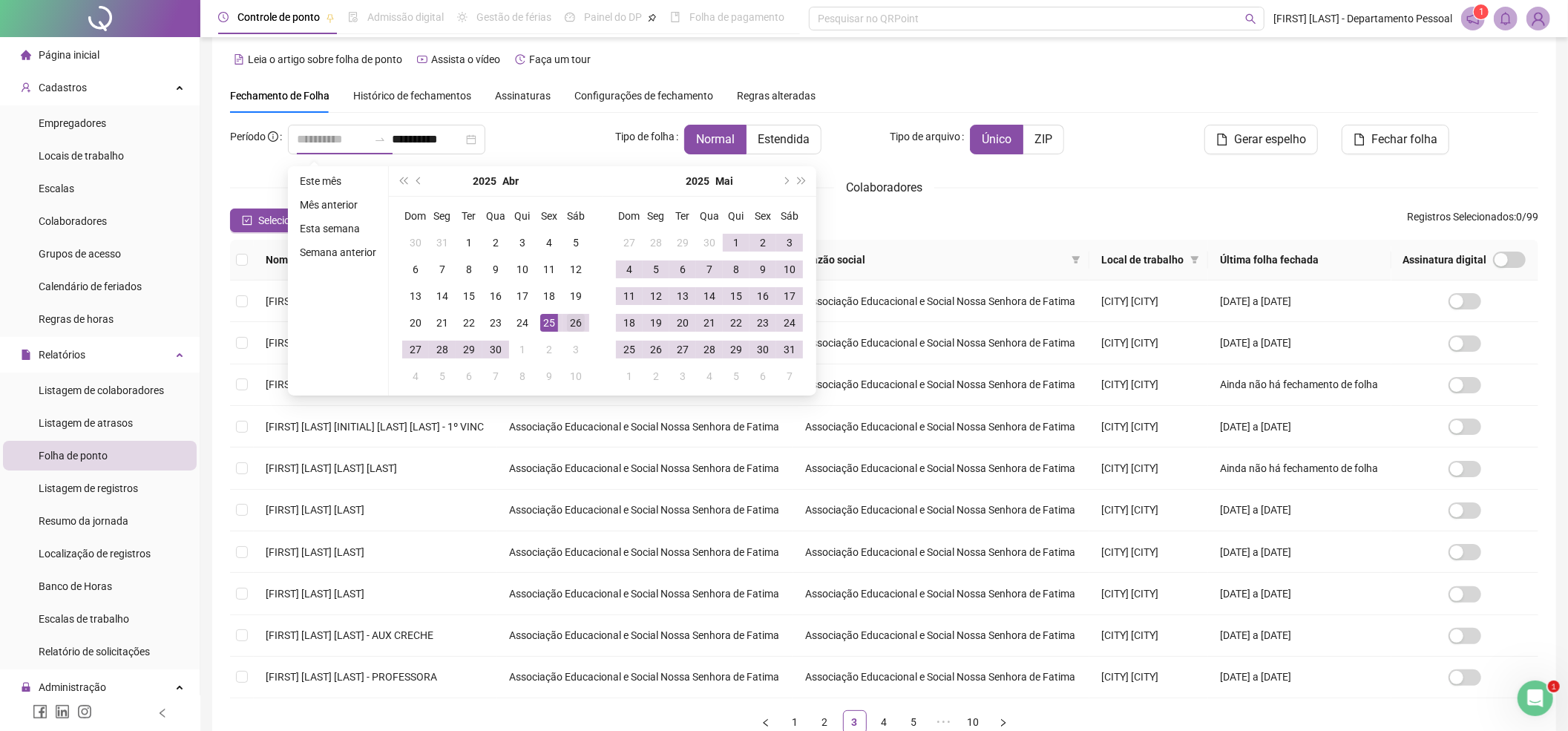 type on "**********" 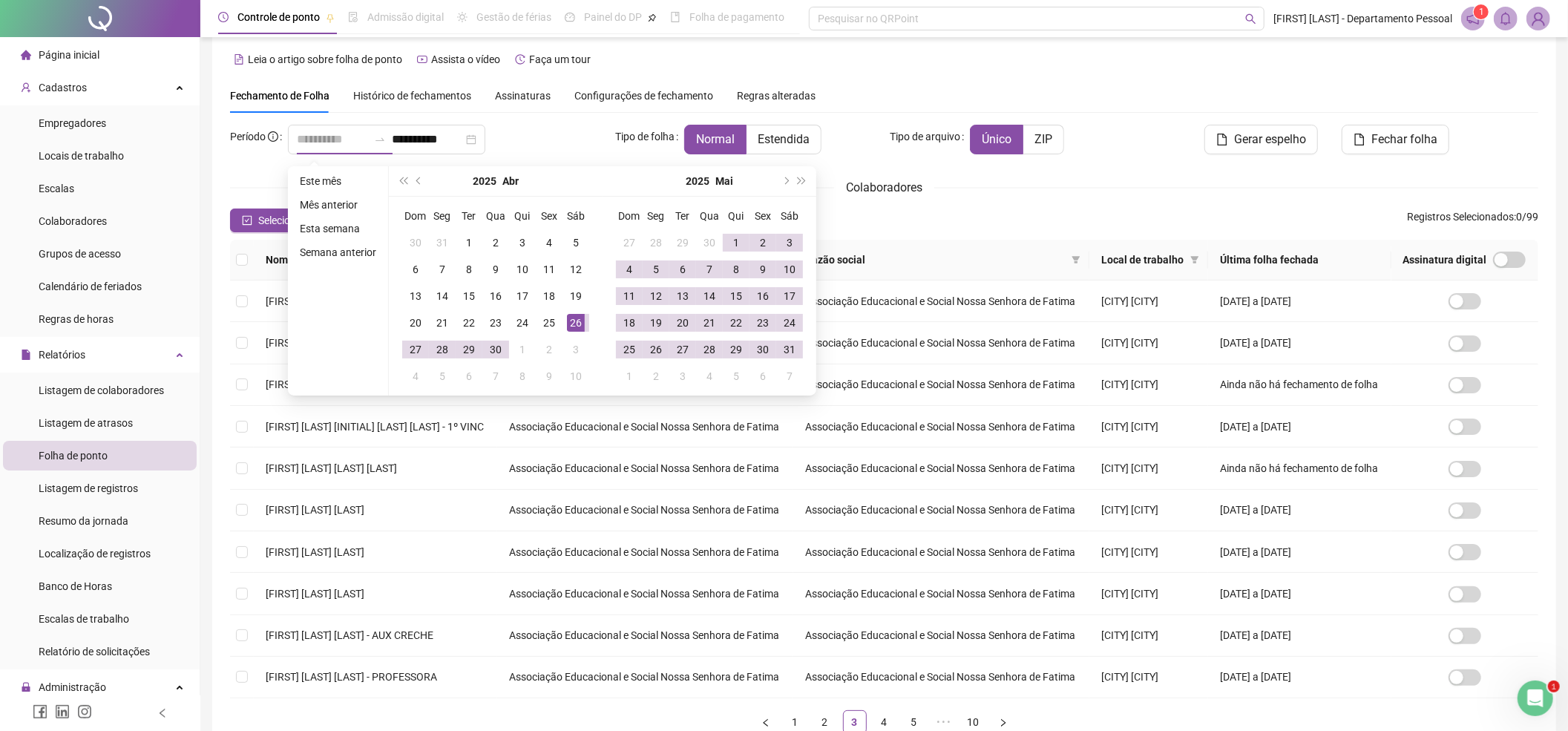 click on "26" at bounding box center (576, 323) 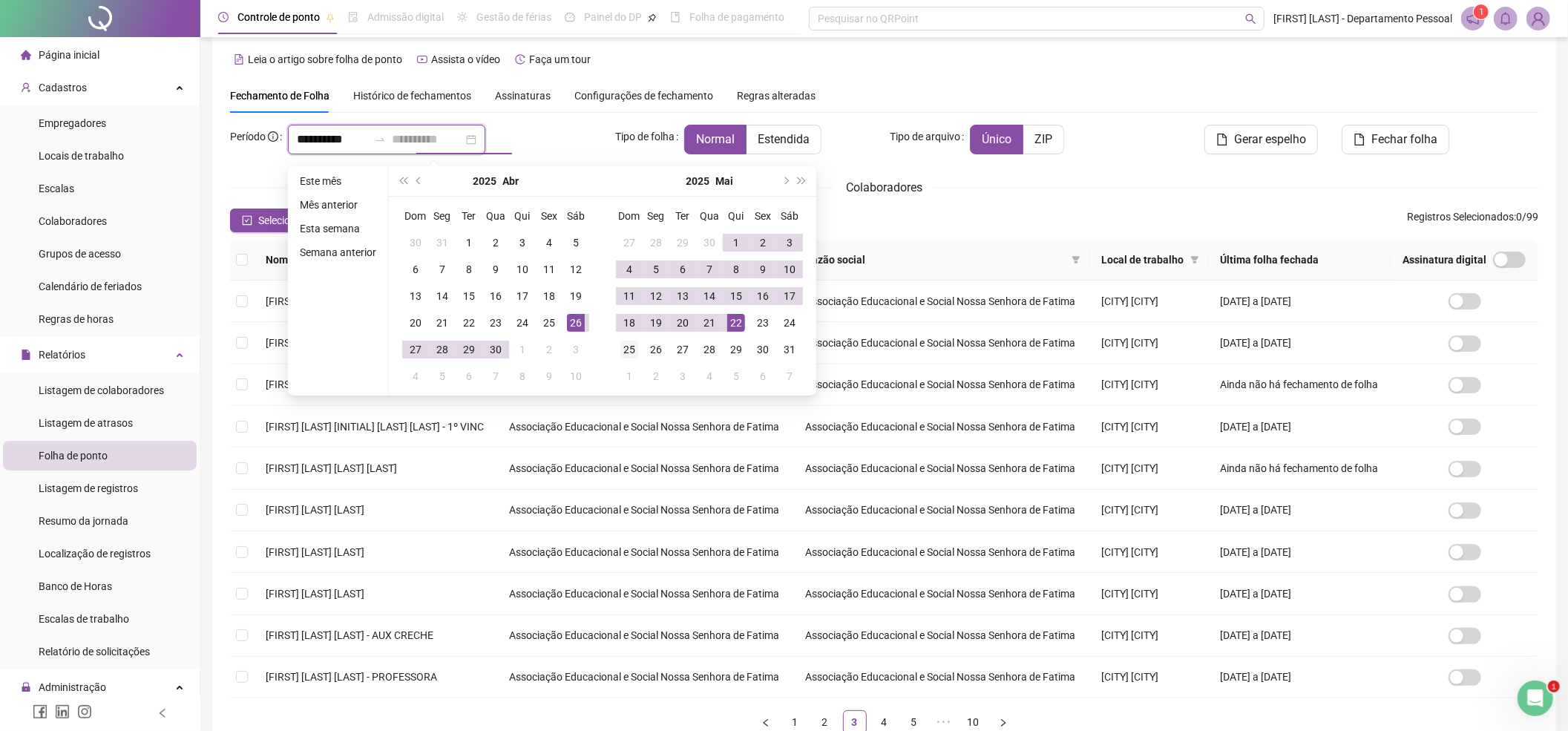 type on "**********" 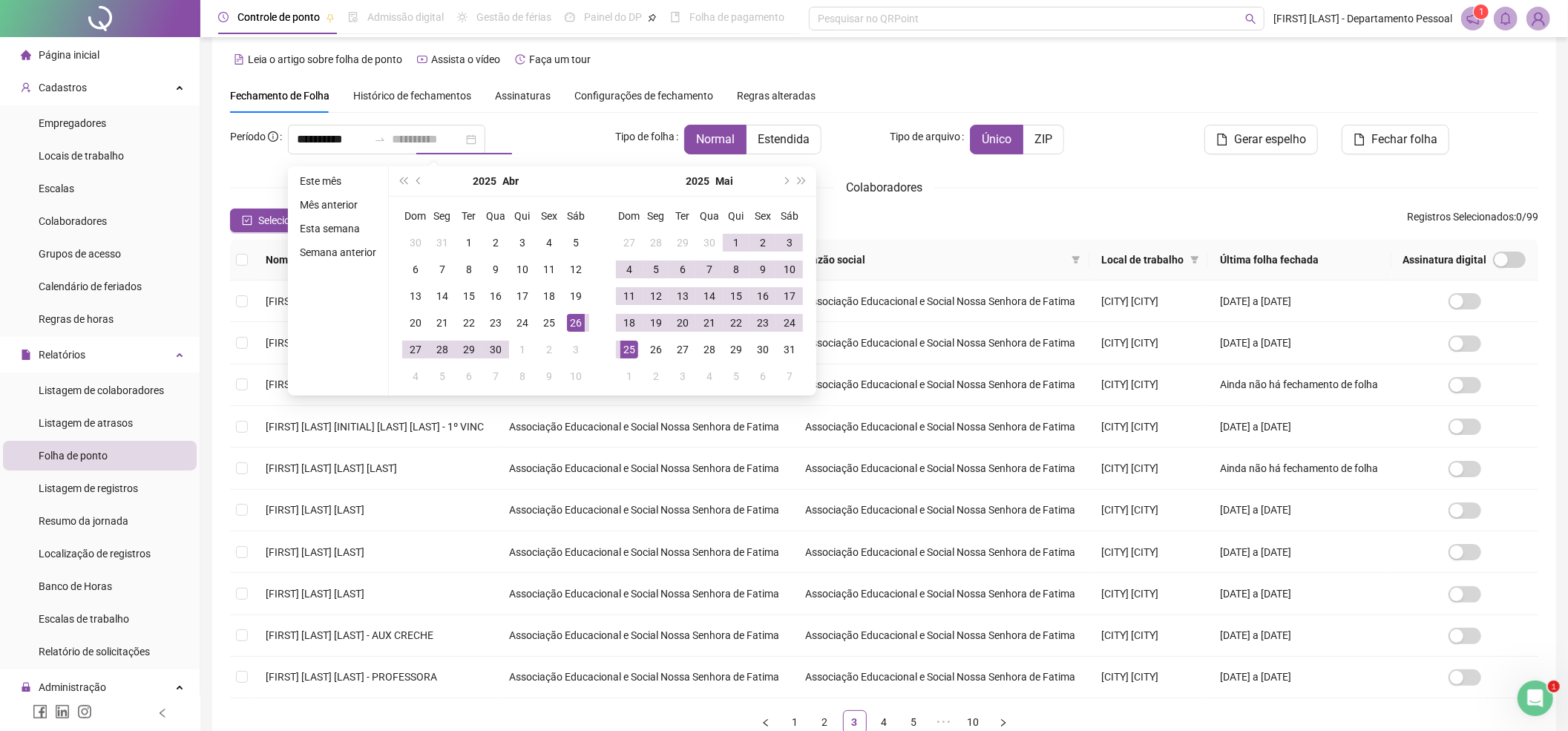 click on "25" at bounding box center [629, 350] 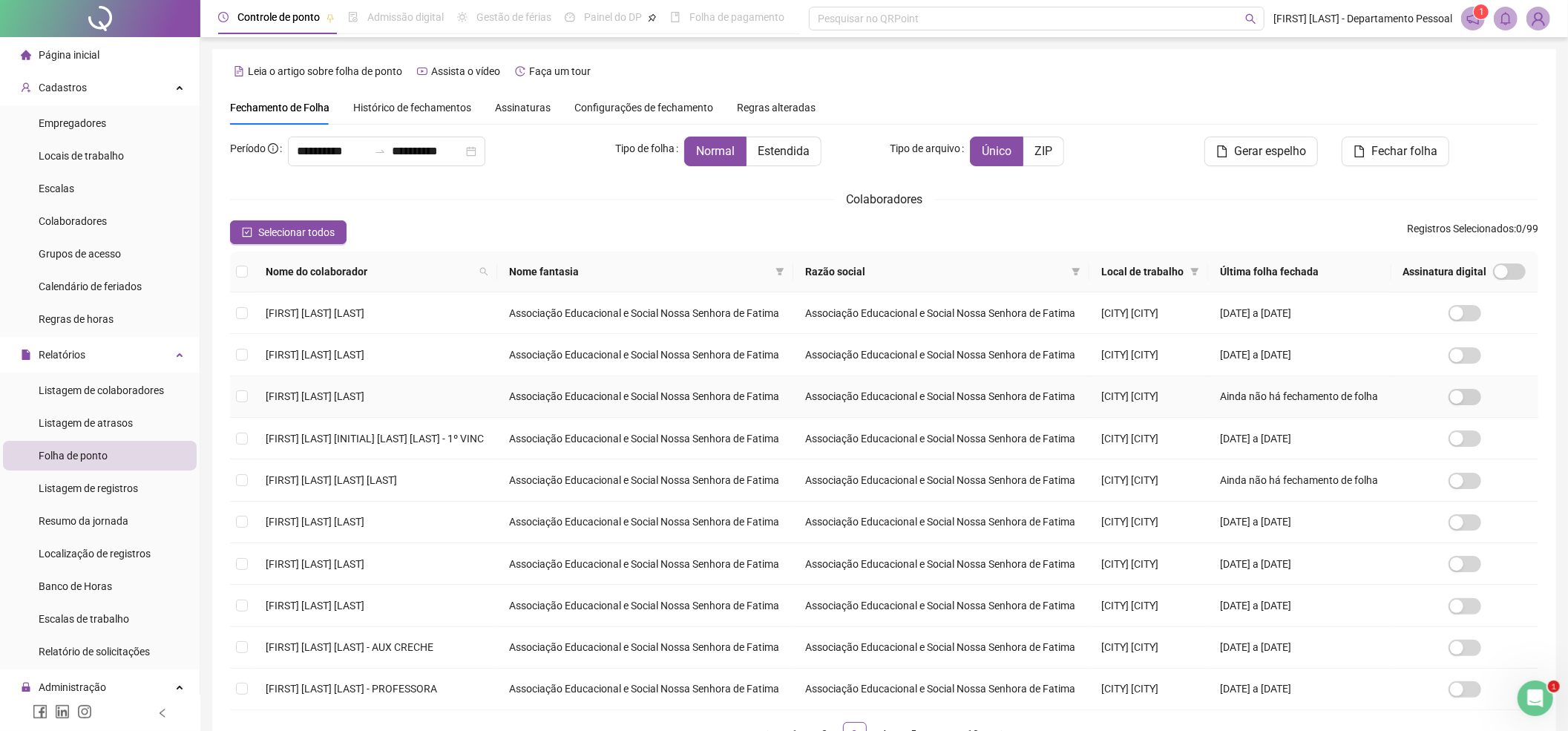 scroll, scrollTop: 265, scrollLeft: 0, axis: vertical 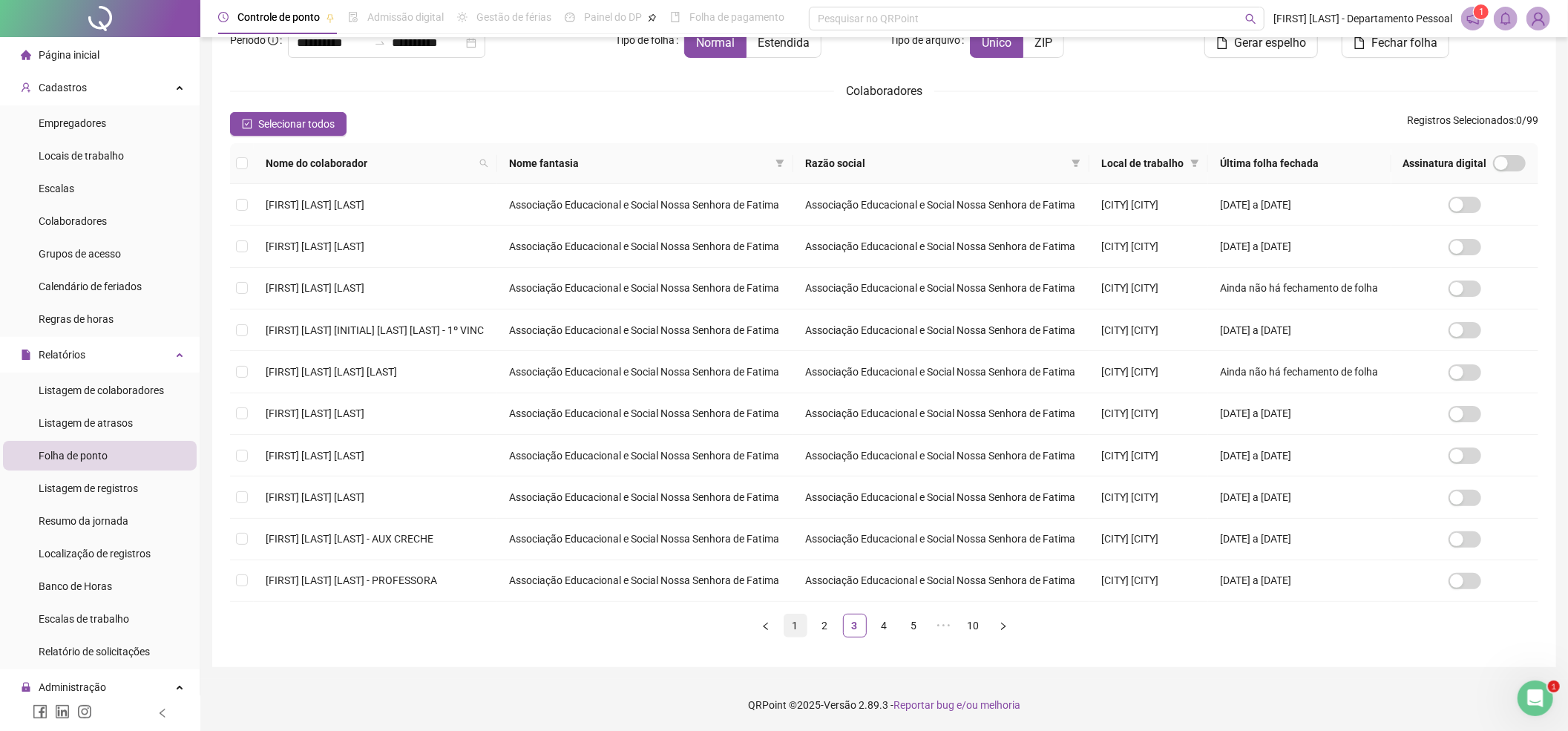 click on "1" at bounding box center (796, 626) 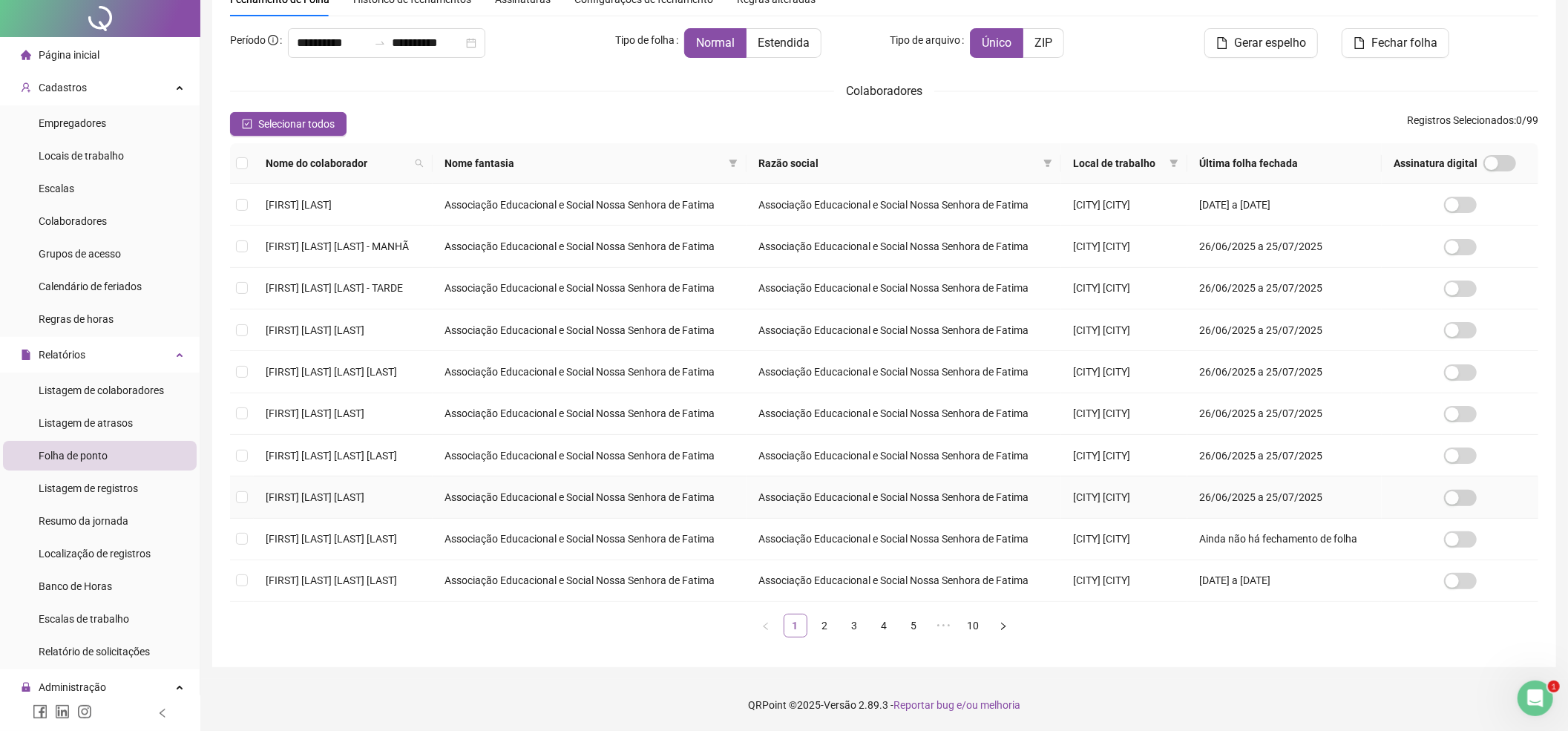 scroll, scrollTop: 0, scrollLeft: 0, axis: both 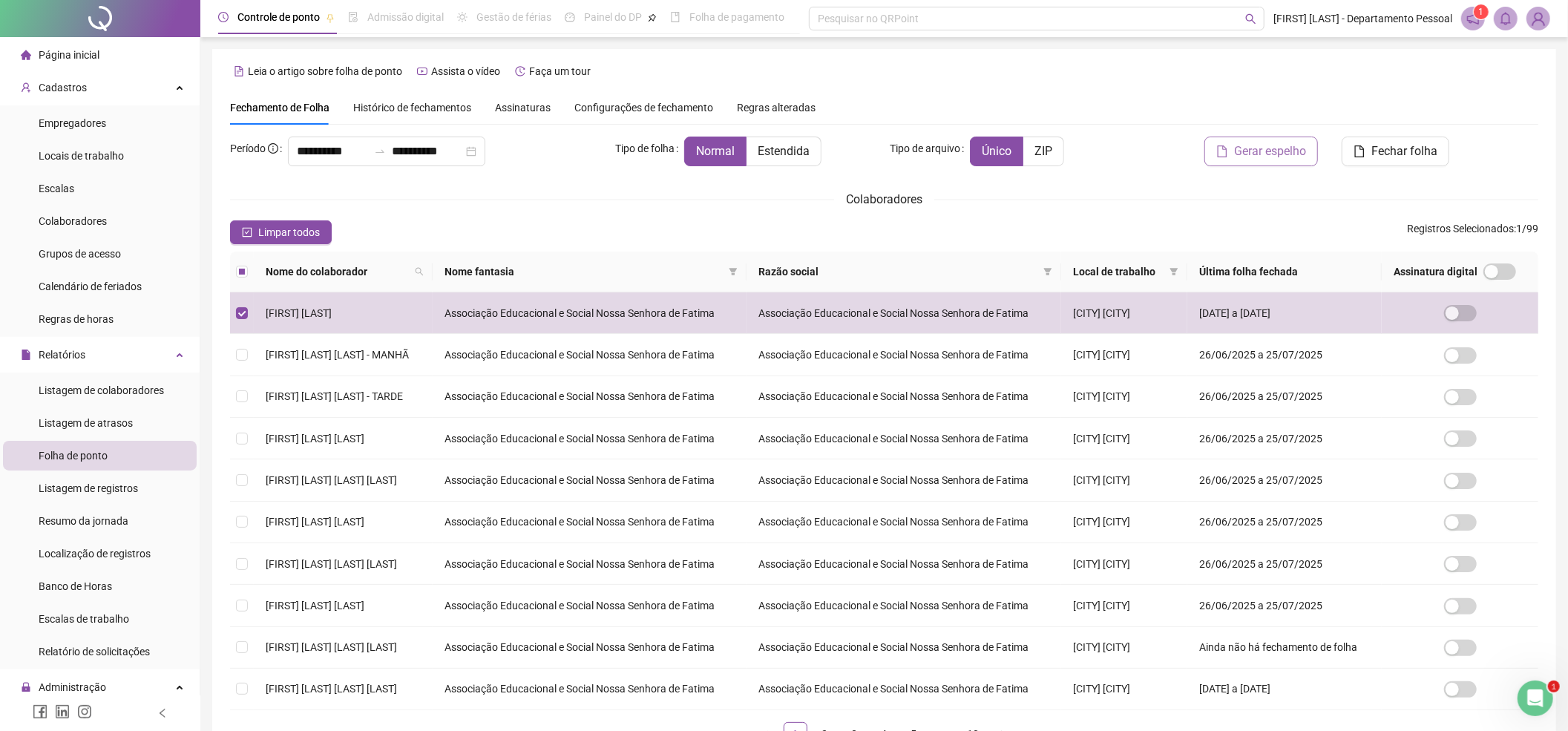 click on "Gerar espelho" at bounding box center [1270, 151] 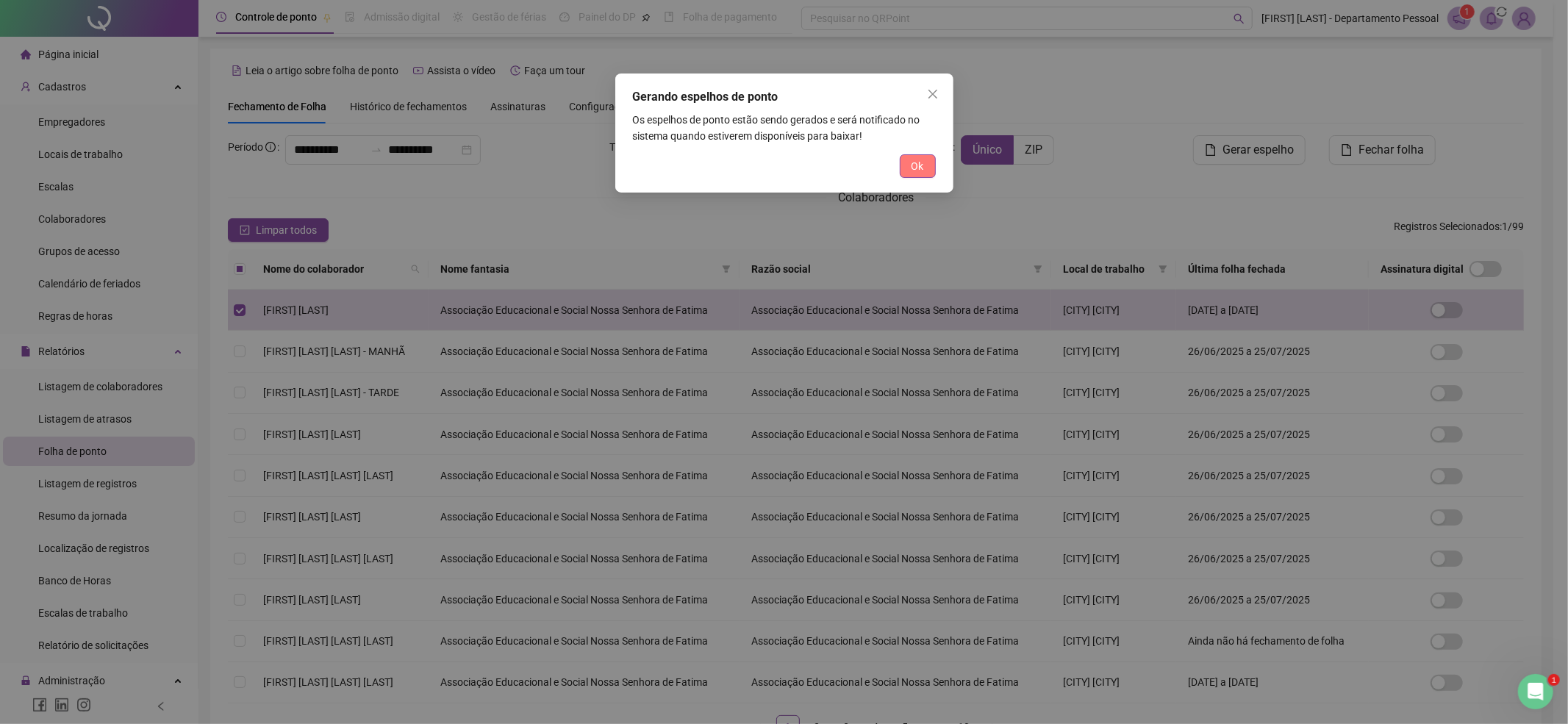 click on "Ok" at bounding box center [917, 166] 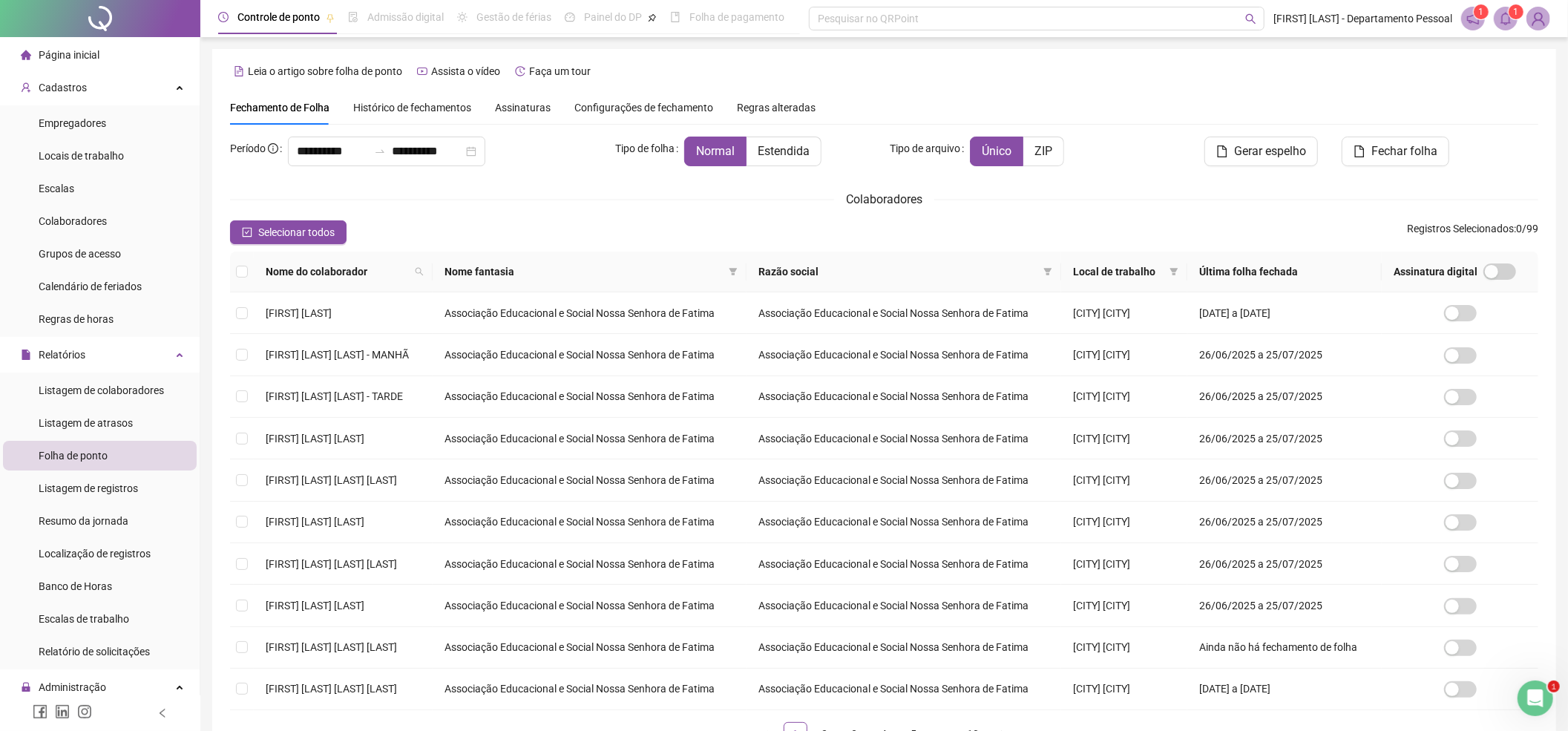 click 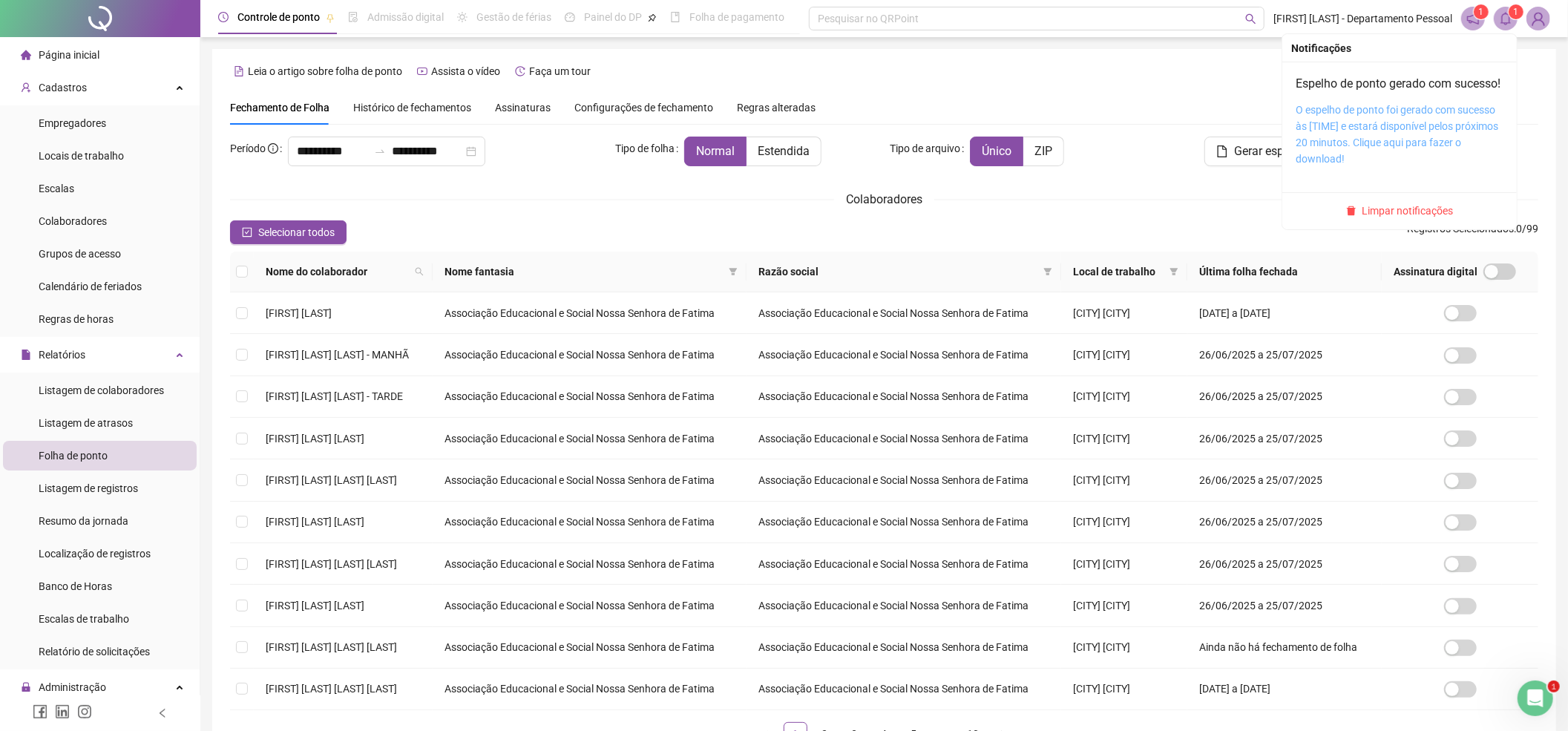 click on "O espelho de ponto foi gerado com sucesso às [TIME] e estará disponível pelos próximos 20 minutos.
Clique aqui para fazer o download!" at bounding box center [1397, 134] 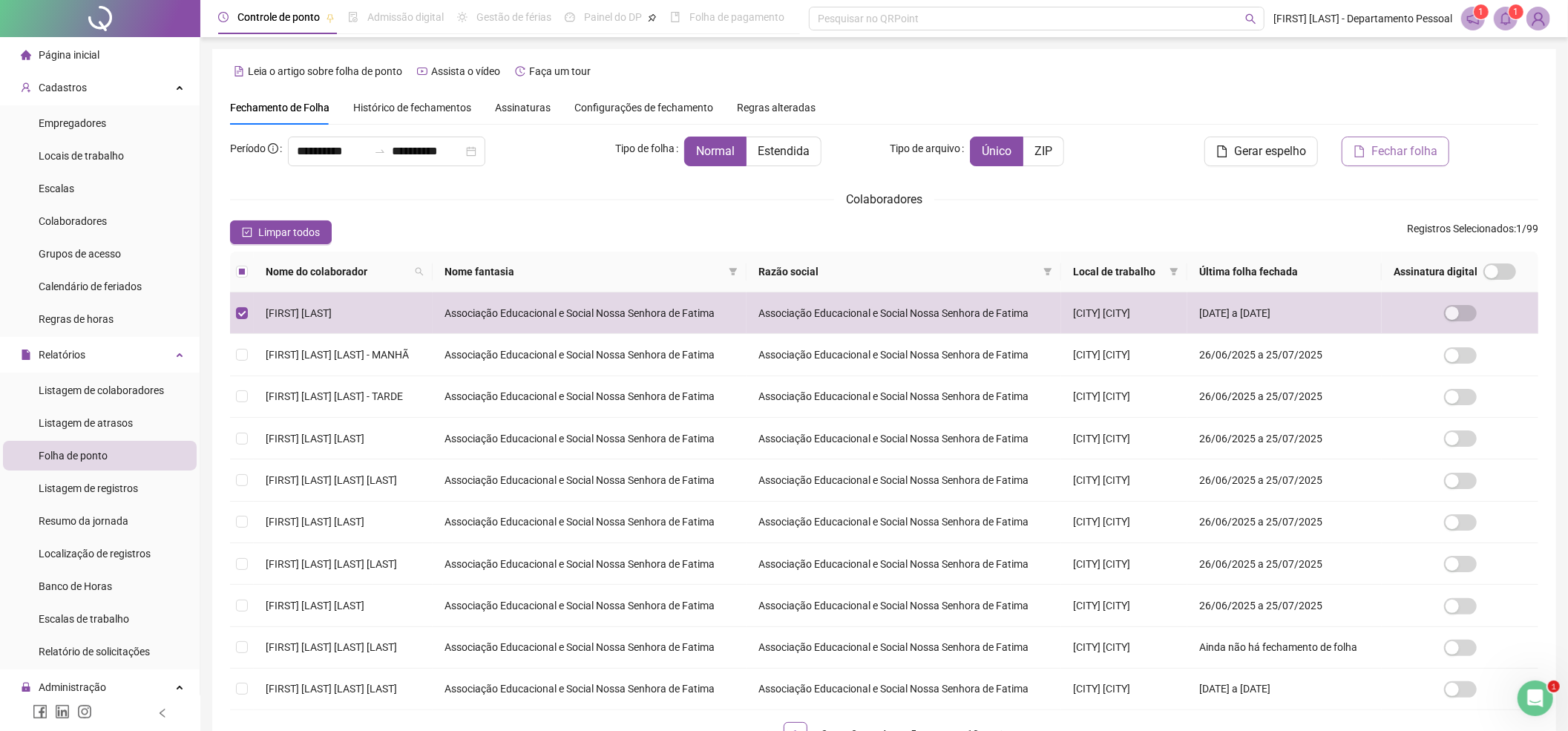 click on "Fechar folha" at bounding box center (1404, 151) 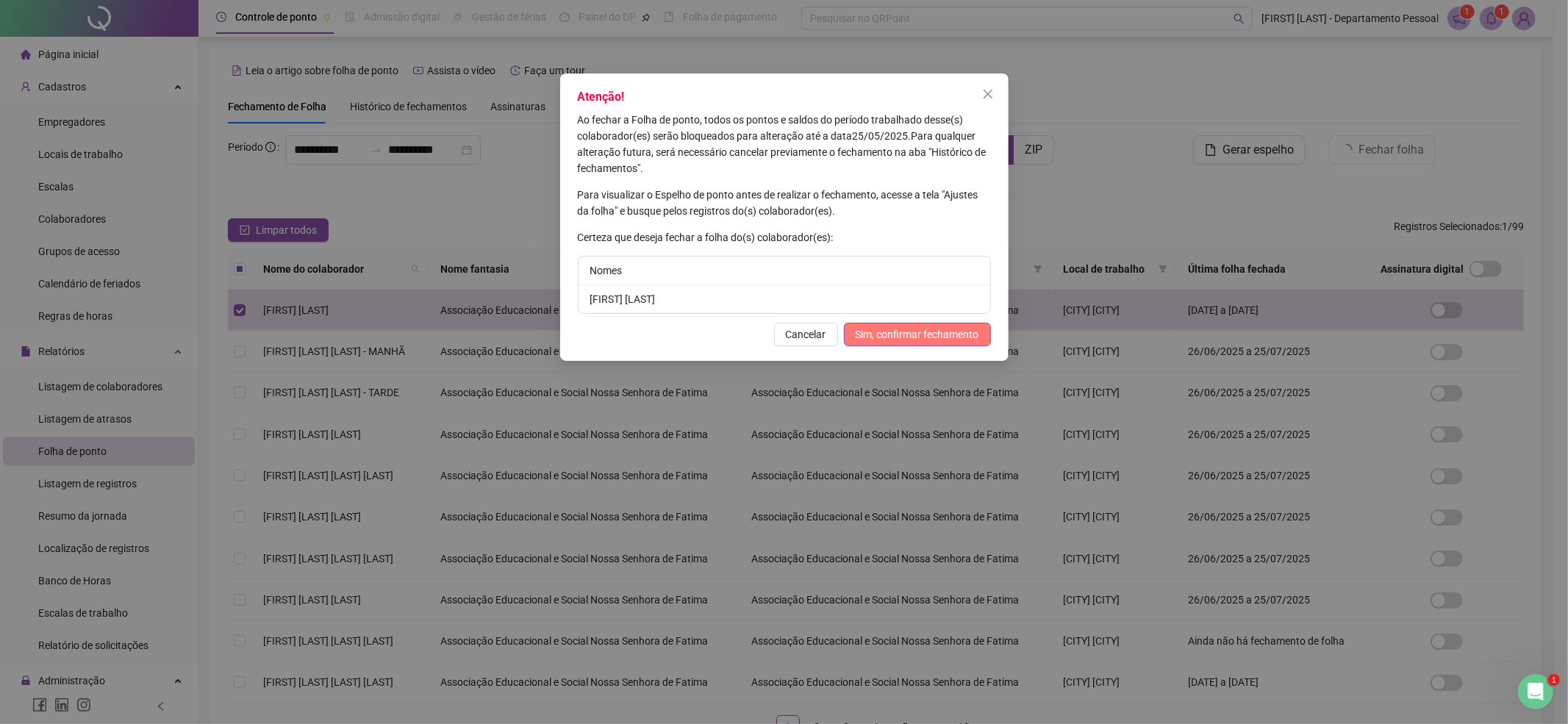 click on "Sim, confirmar fechamento" at bounding box center (917, 334) 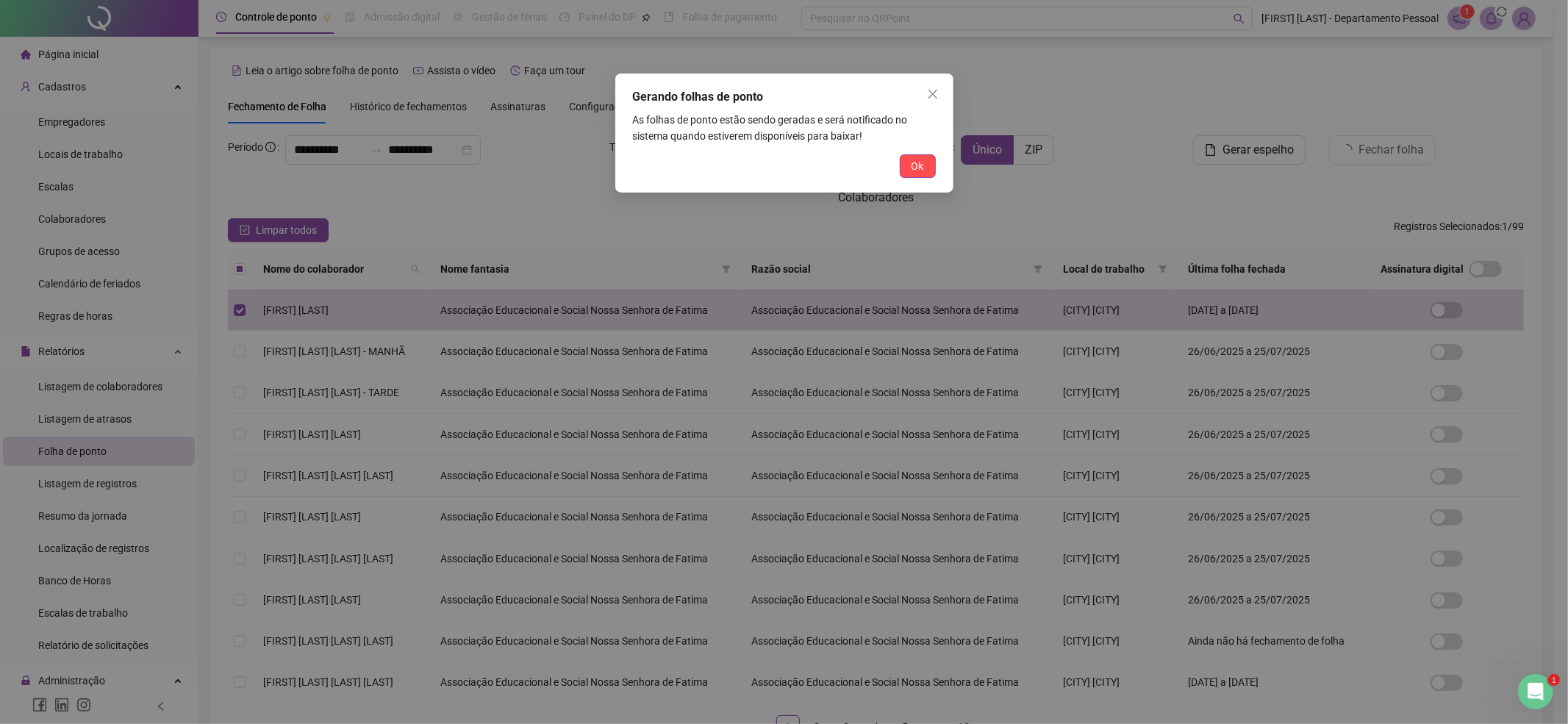 click on "Gerando folhas de ponto As folhas de ponto estão sendo geradas e será notificado no
sistema quando estiverem disponíveis para baixar! Ok" at bounding box center (784, 133) 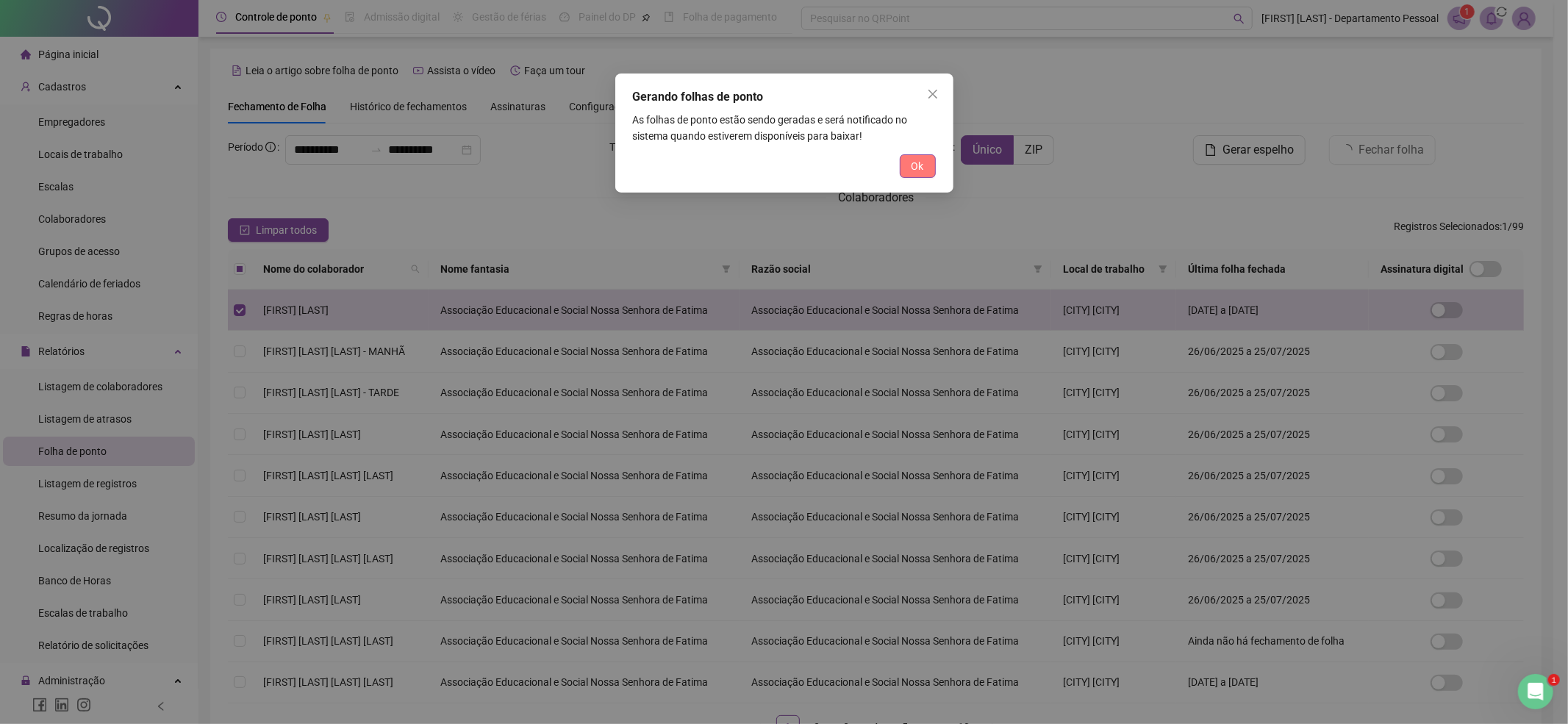 click on "Ok" at bounding box center [917, 166] 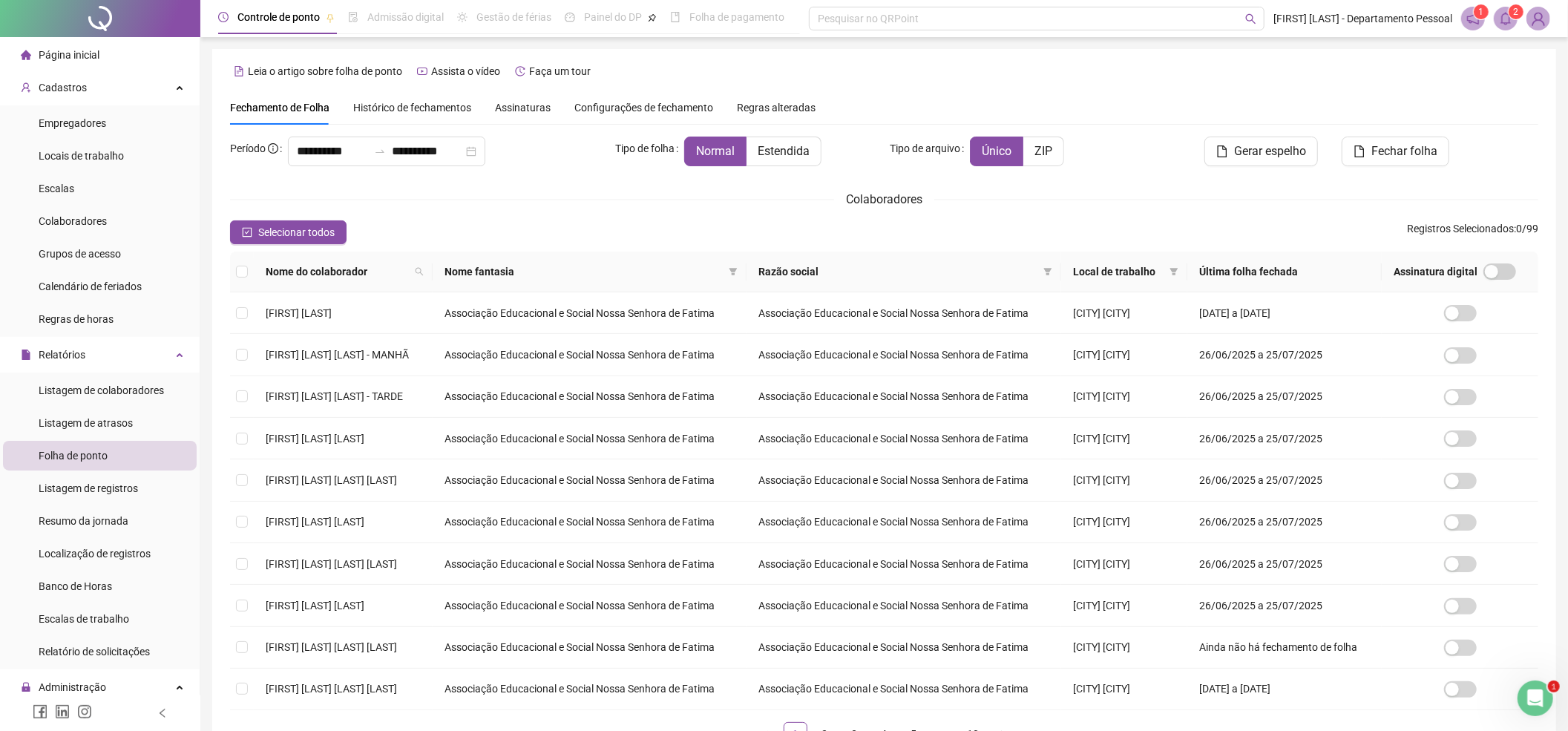 click at bounding box center [1506, 19] 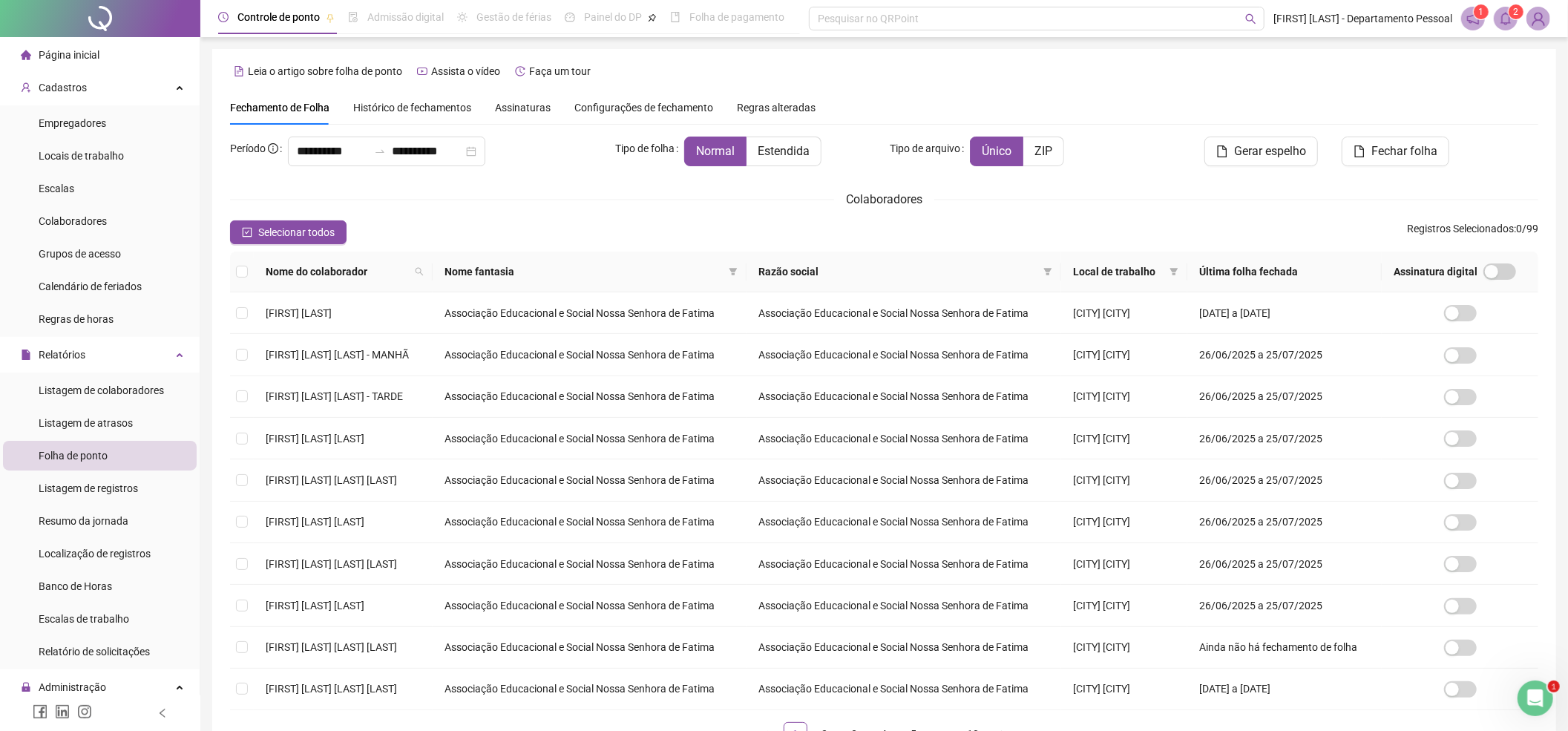 click 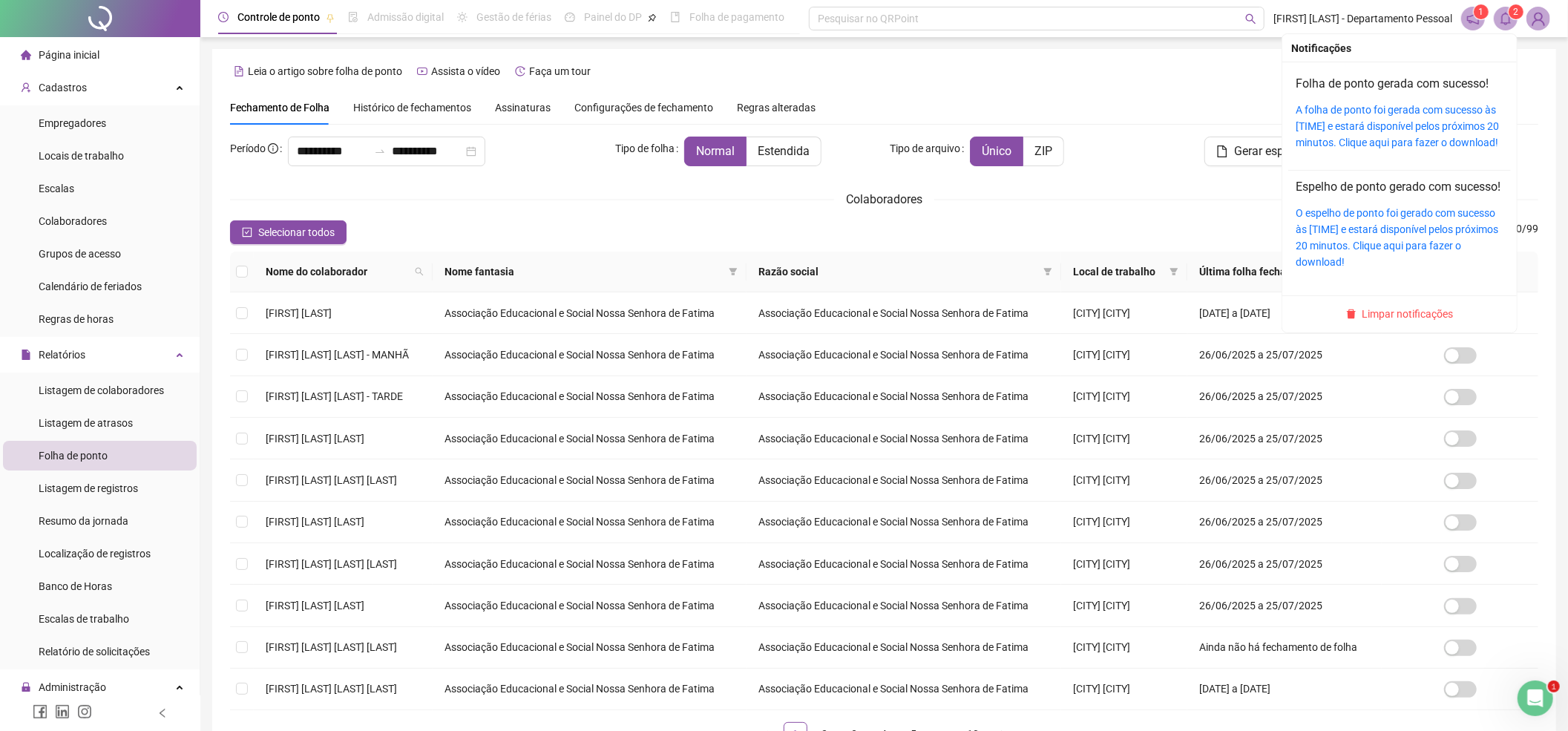 click on "Folha de ponto gerada com sucesso! A folha de ponto foi gerada com sucesso às [TIME] e estará disponível pelos próximos 20 minutos.
Clique aqui para fazer o download!" at bounding box center (1400, 113) 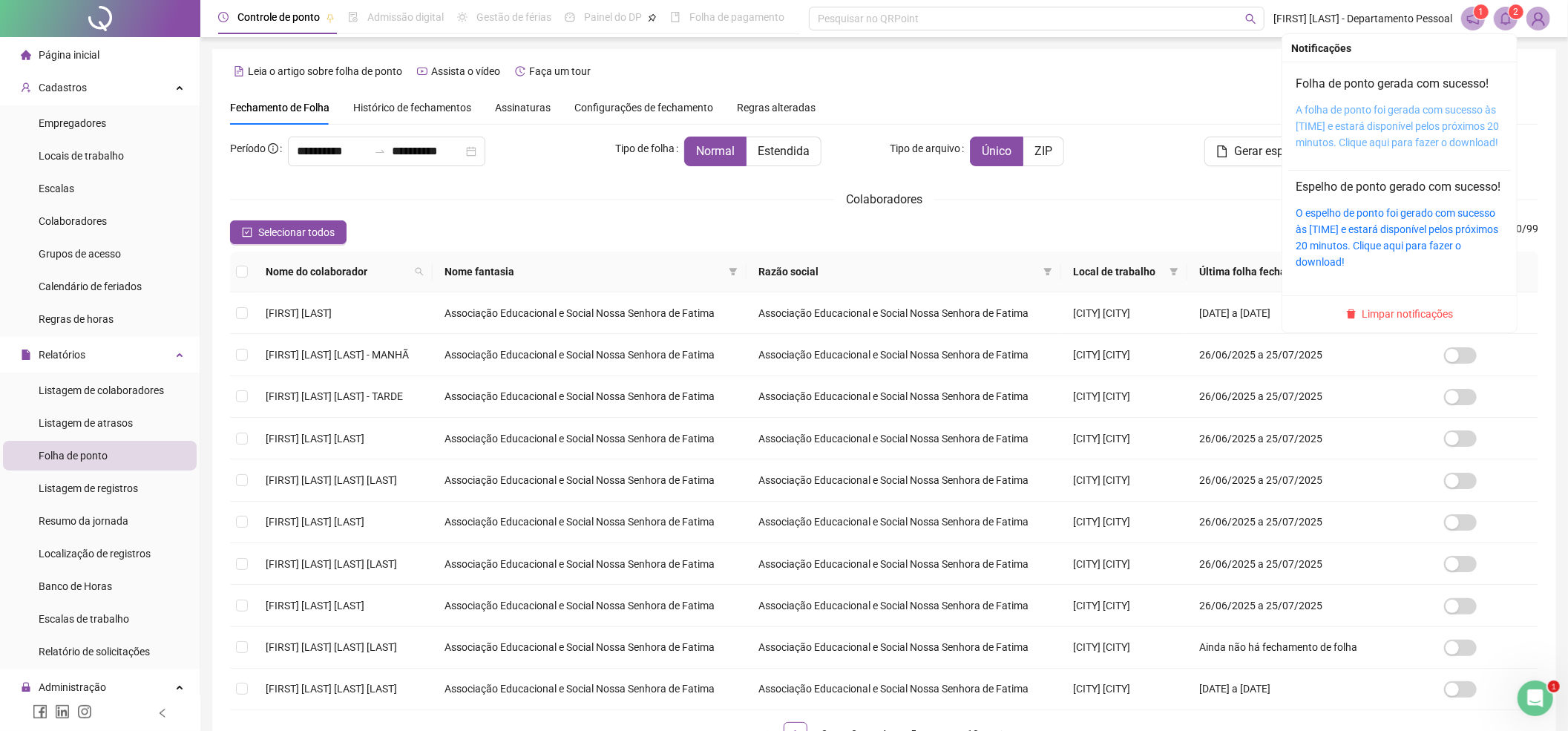 click on "A folha de ponto foi gerada com sucesso às [TIME] e estará disponível pelos próximos 20 minutos.
Clique aqui para fazer o download!" at bounding box center [1397, 126] 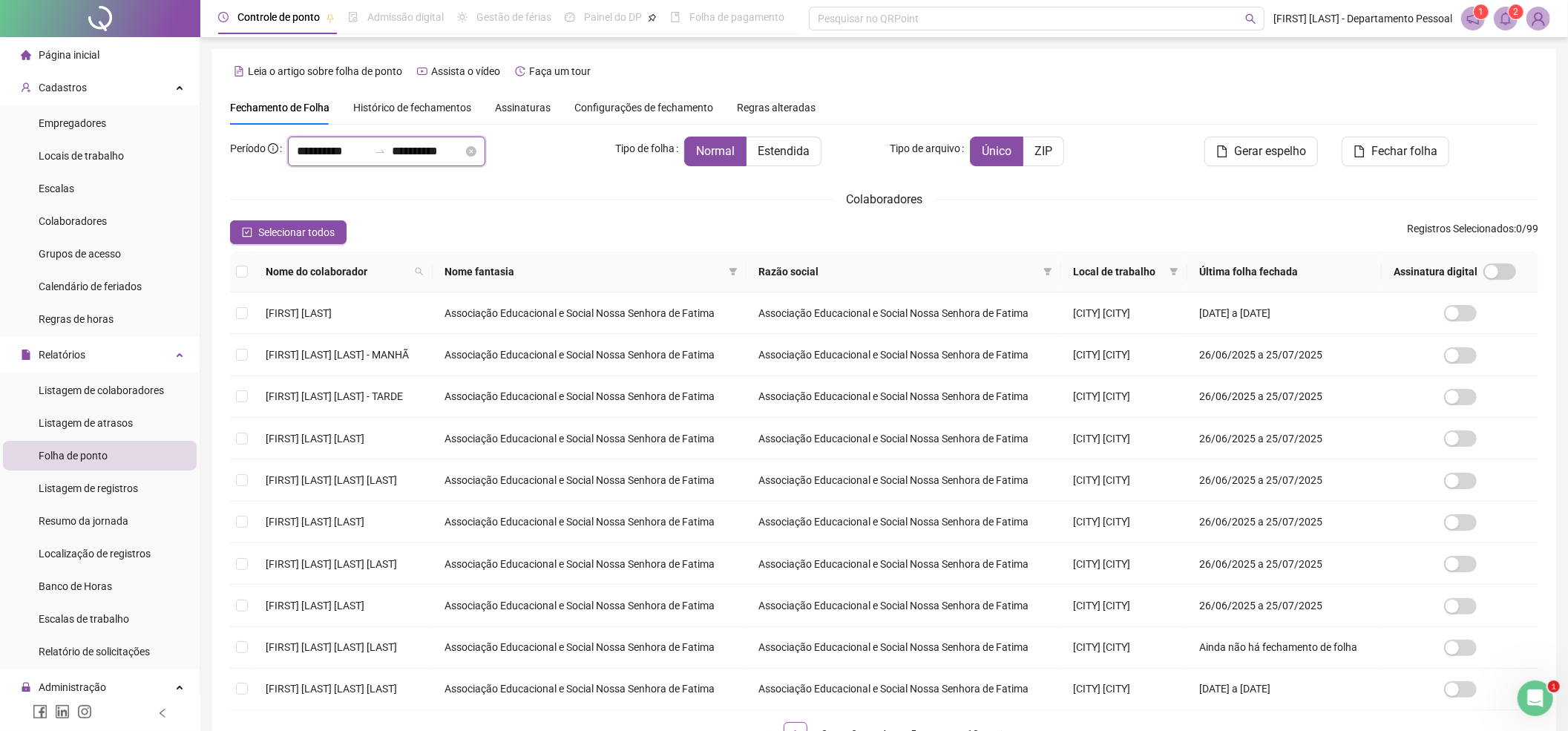 click on "**********" at bounding box center (332, 151) 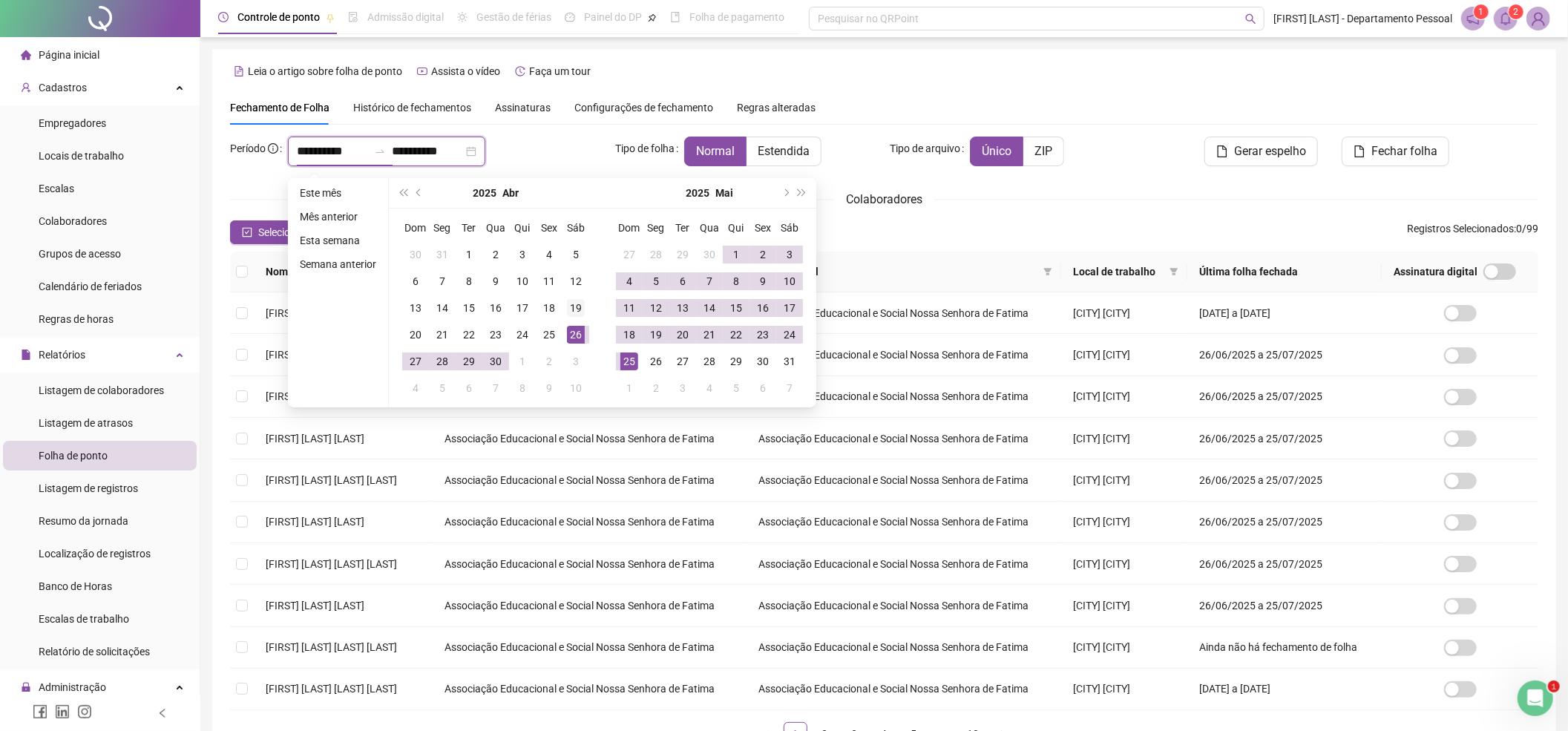 type on "**********" 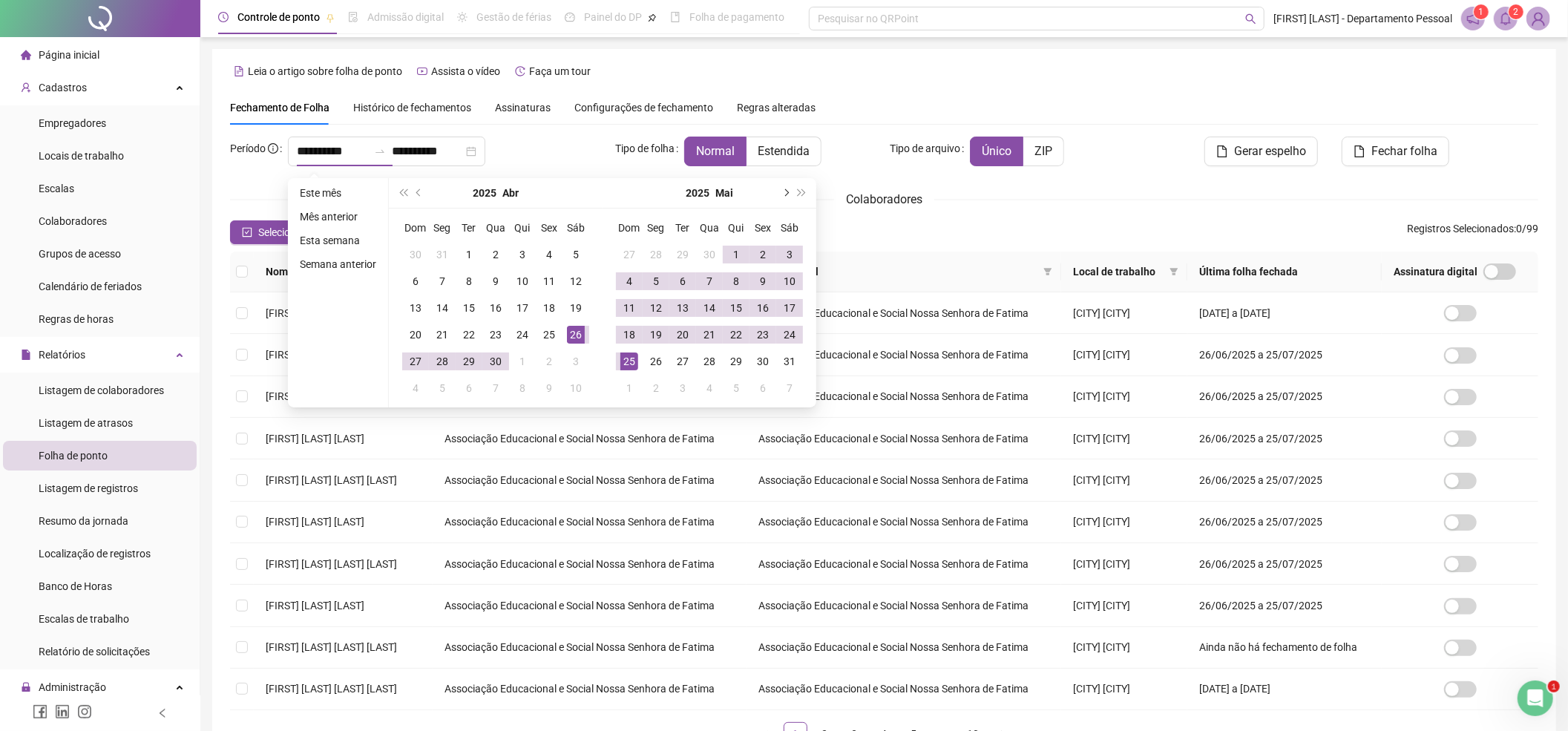 click at bounding box center (785, 193) 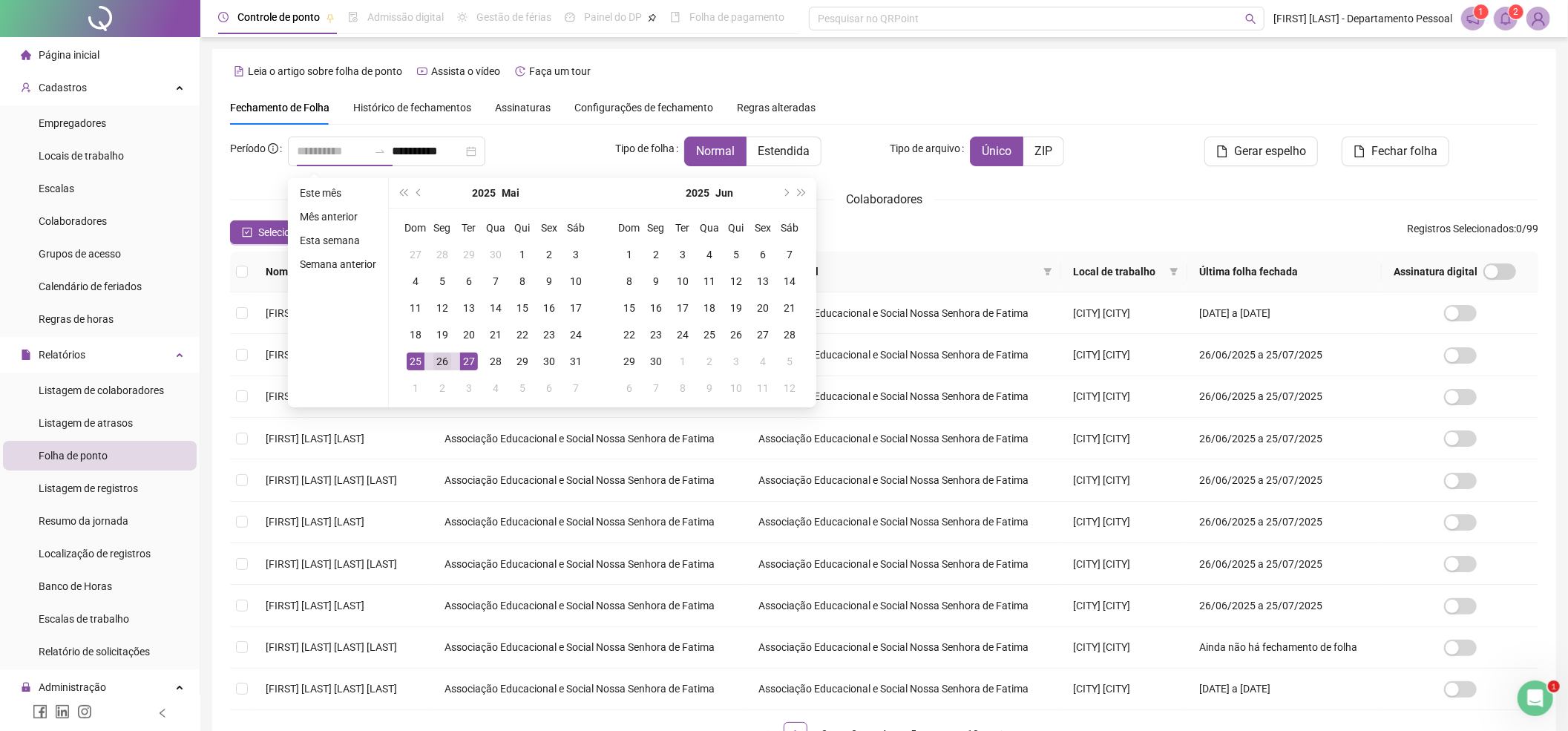 type on "**********" 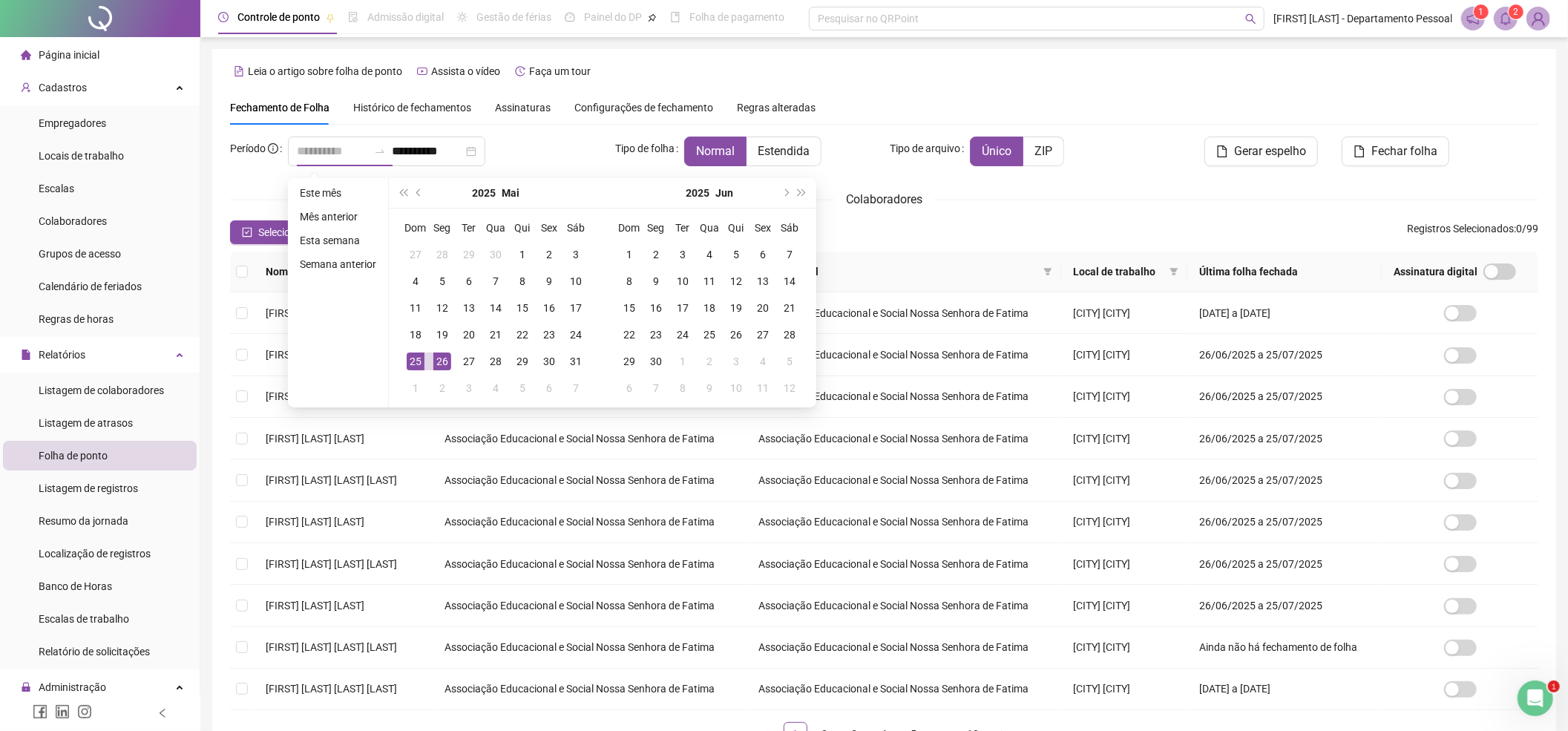 click on "26" at bounding box center (442, 361) 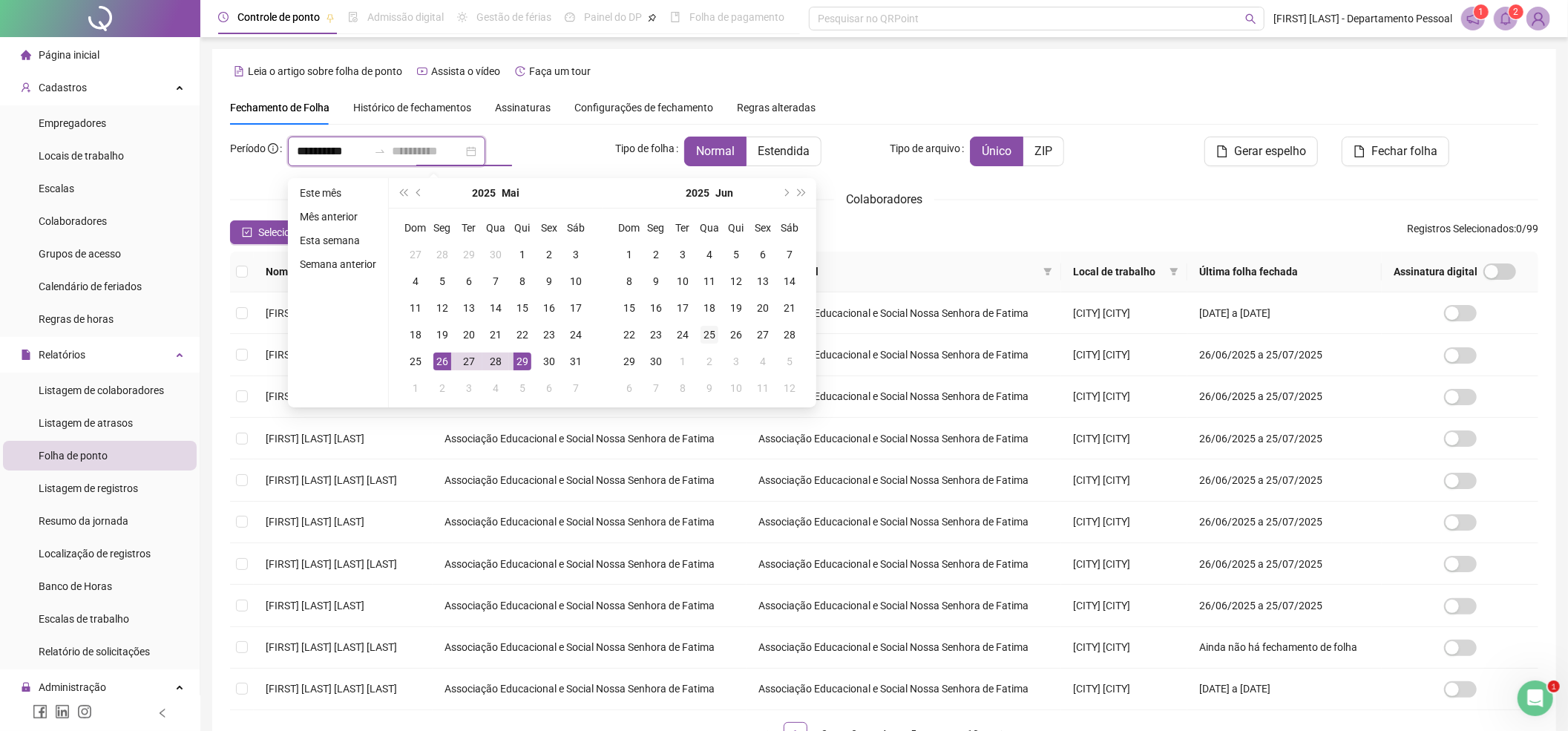 type on "**********" 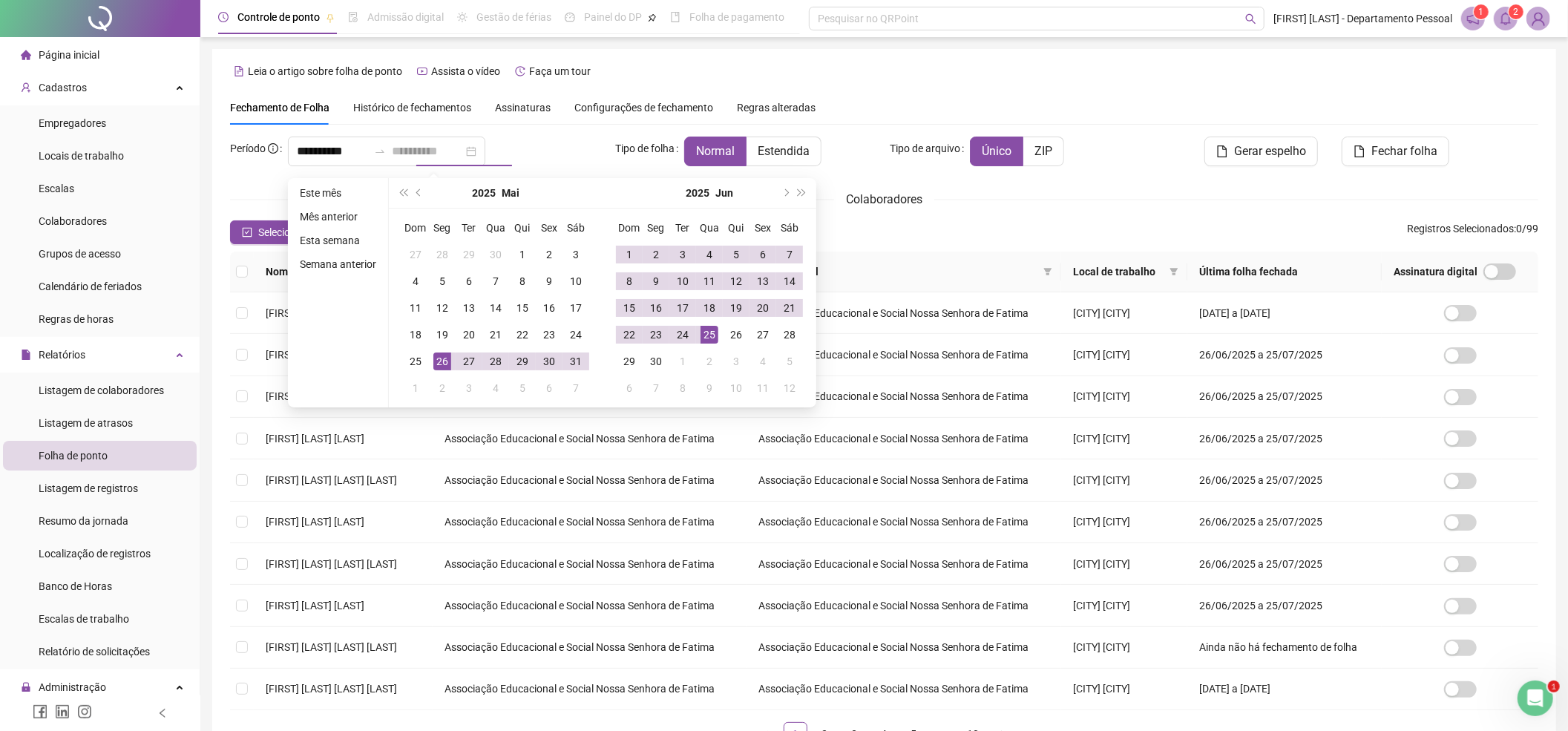 click on "25" at bounding box center [709, 335] 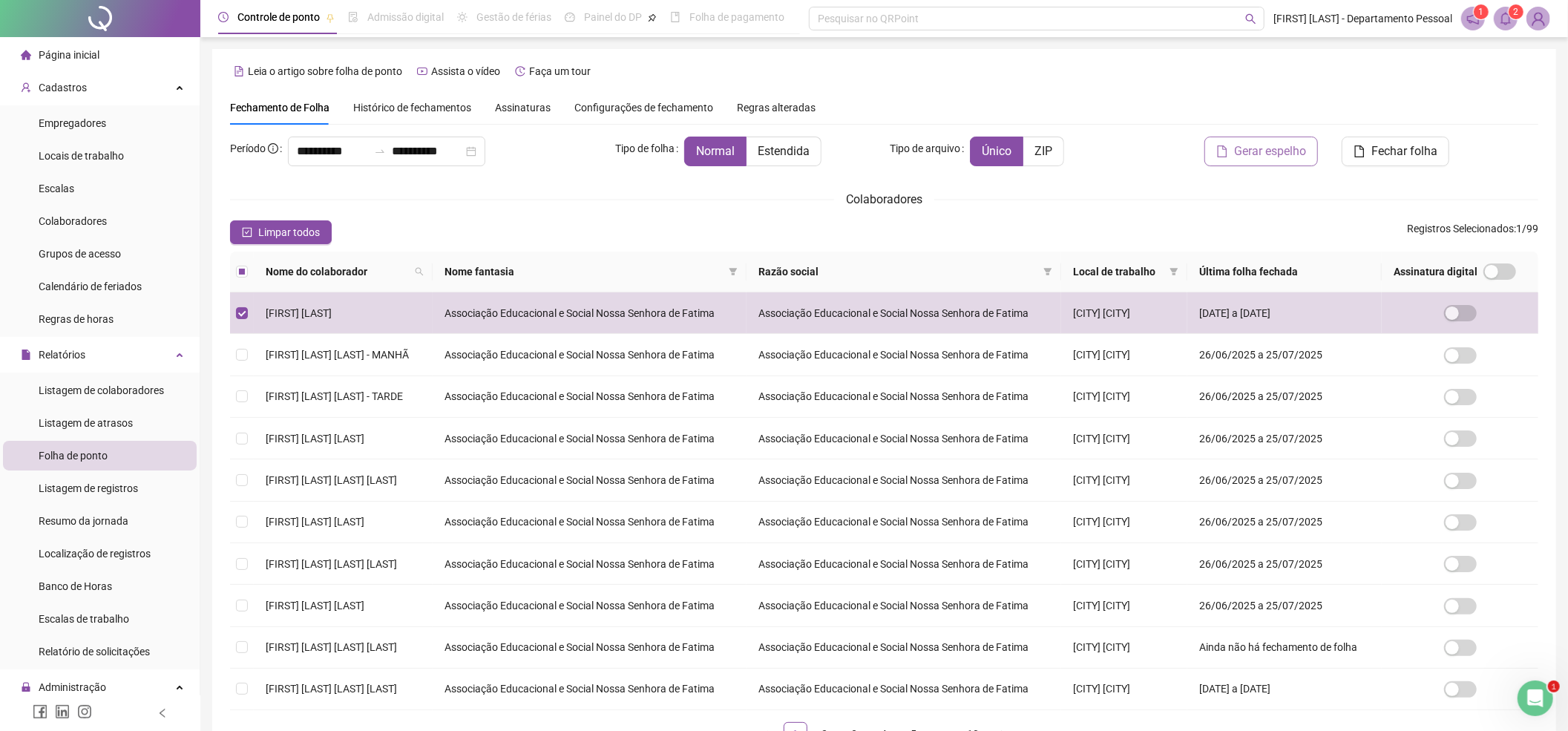 click on "Gerar espelho" at bounding box center [1270, 151] 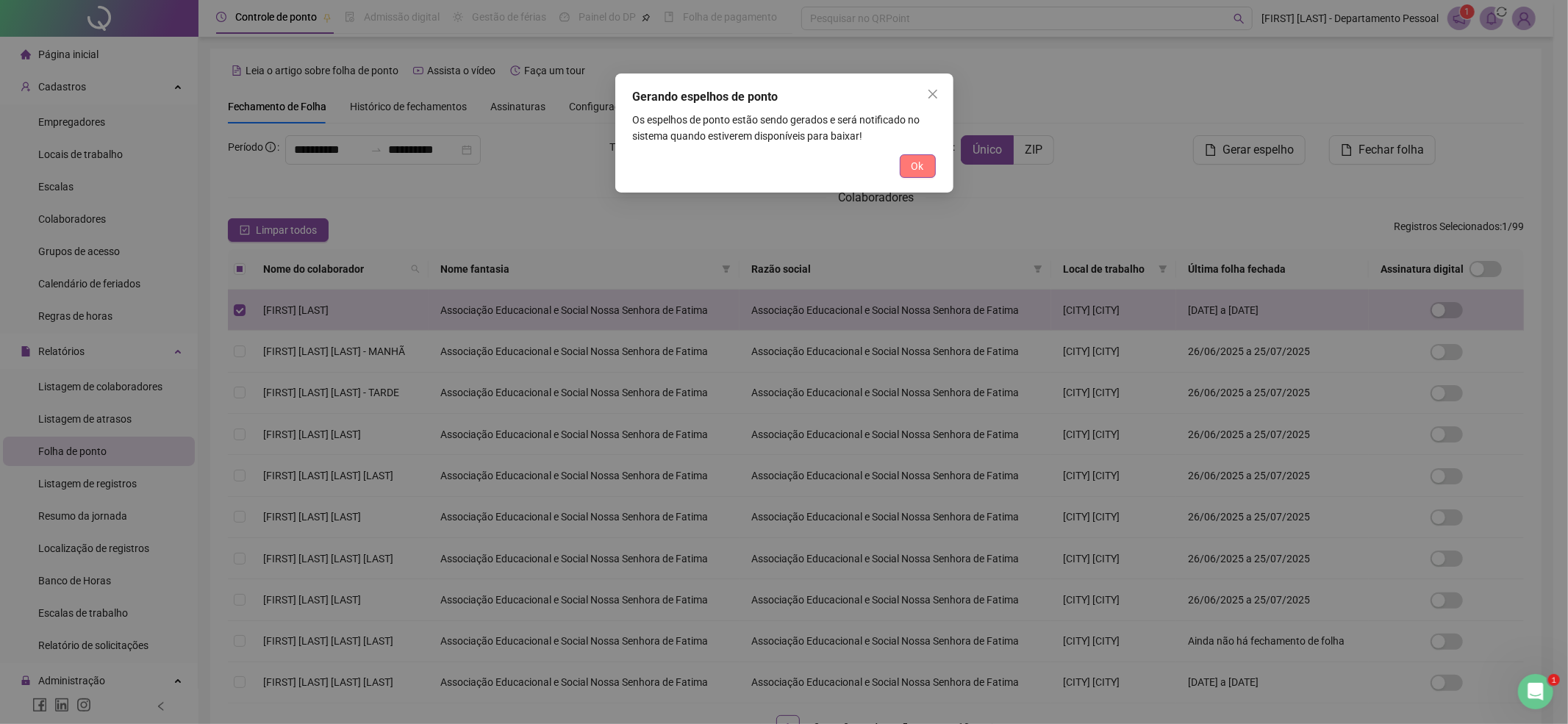 click on "Ok" at bounding box center [917, 166] 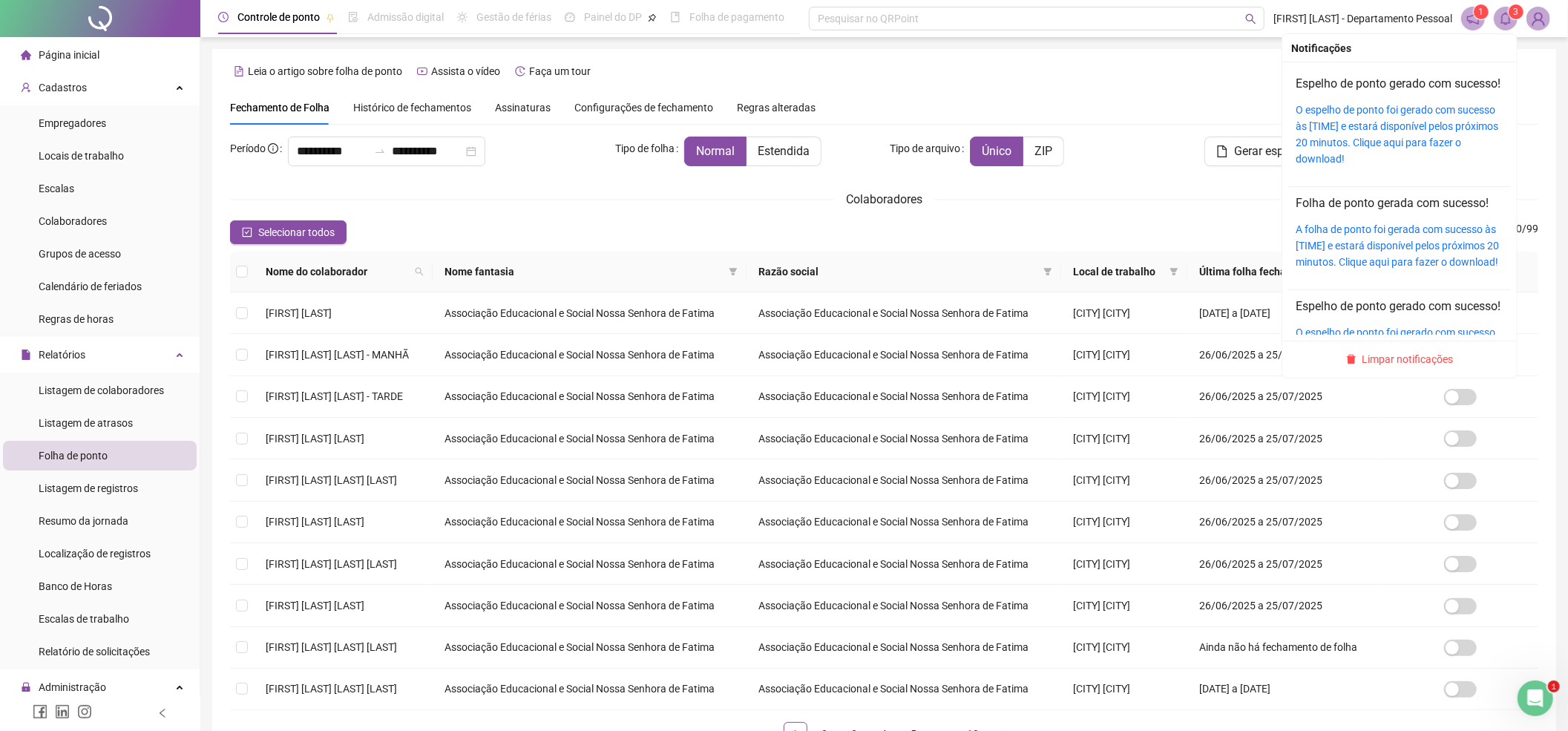 click 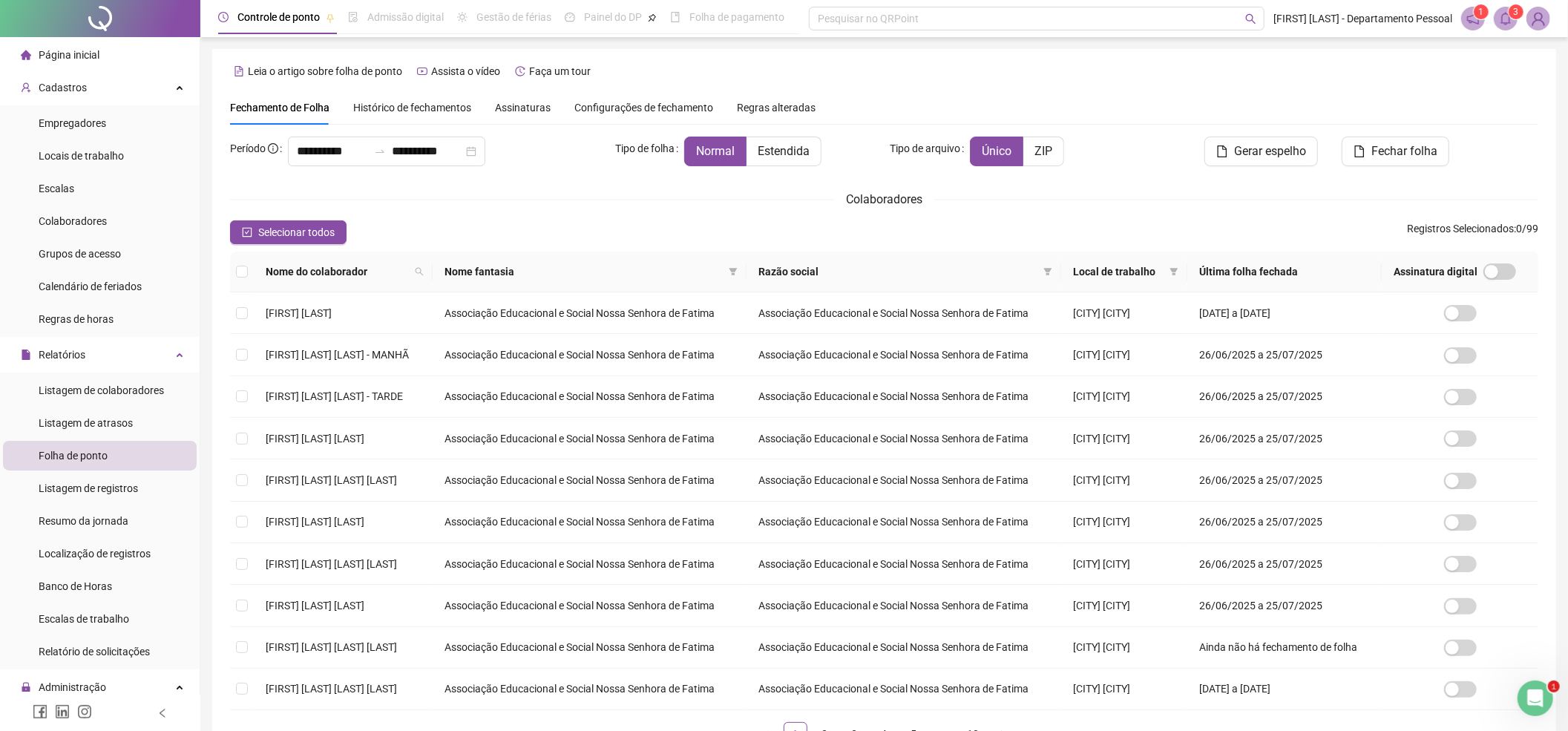 click 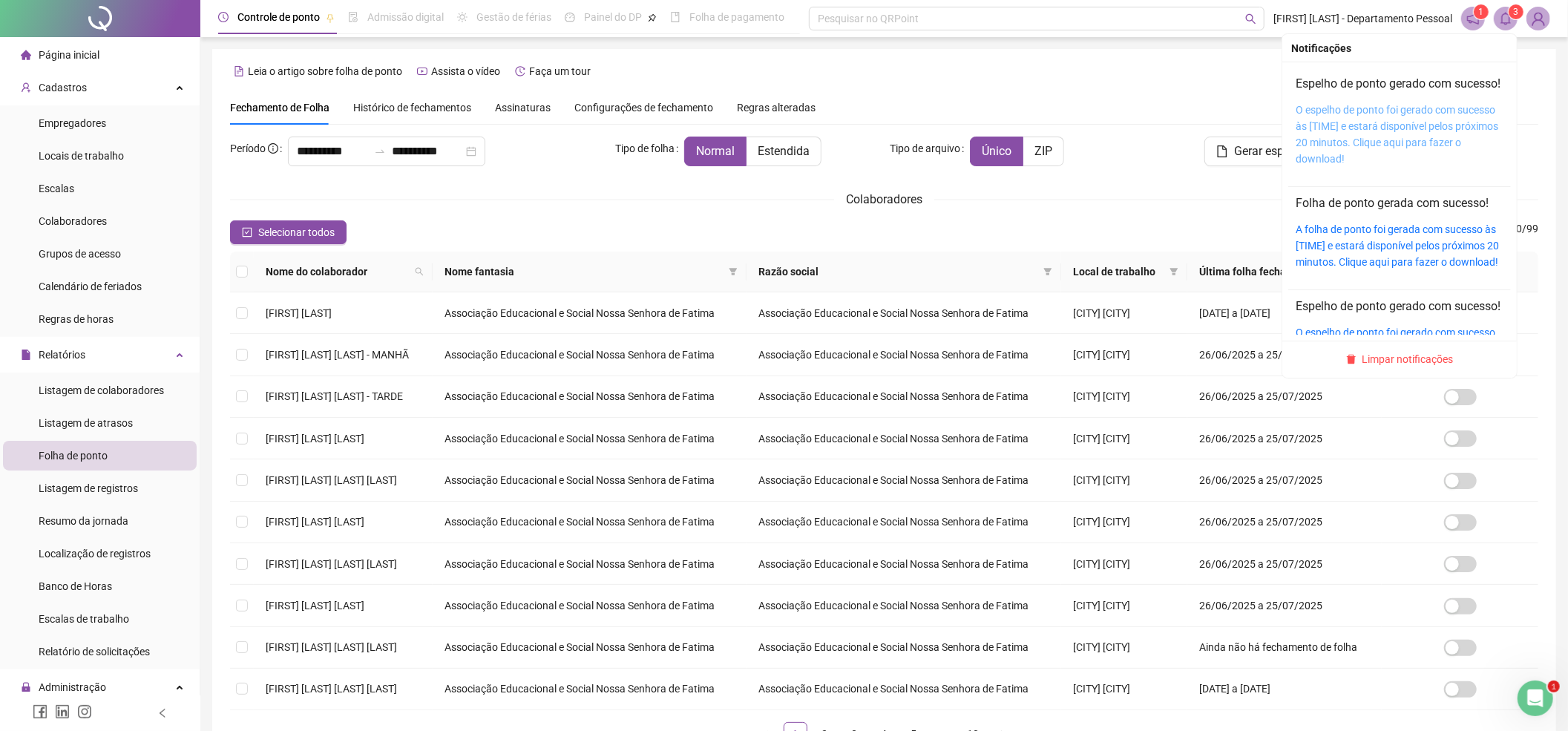 click on "O espelho de ponto foi gerado com sucesso às [TIME] e estará disponível pelos próximos 20 minutos.
Clique aqui para fazer o download!" at bounding box center [1397, 134] 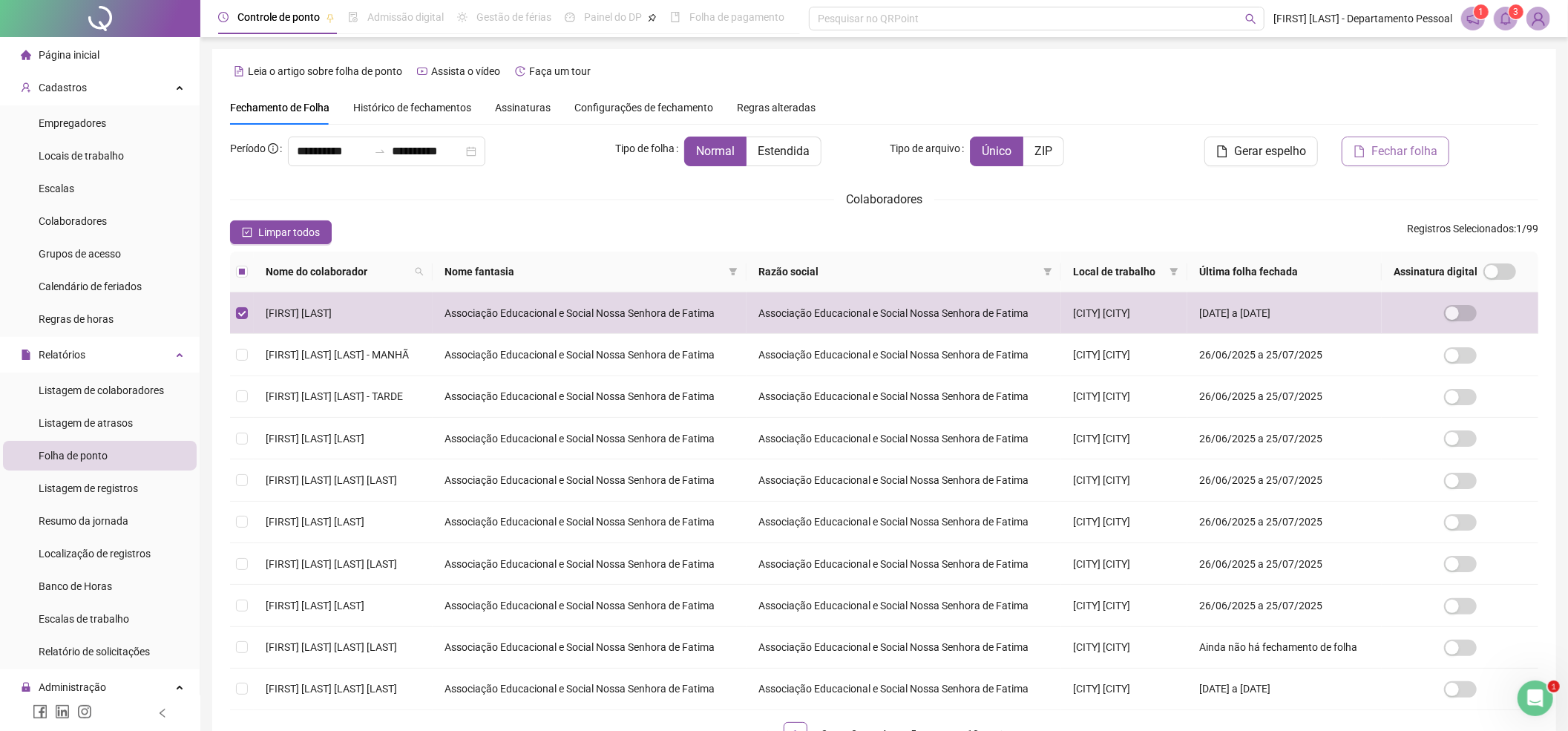 click on "Fechar folha" at bounding box center [1395, 151] 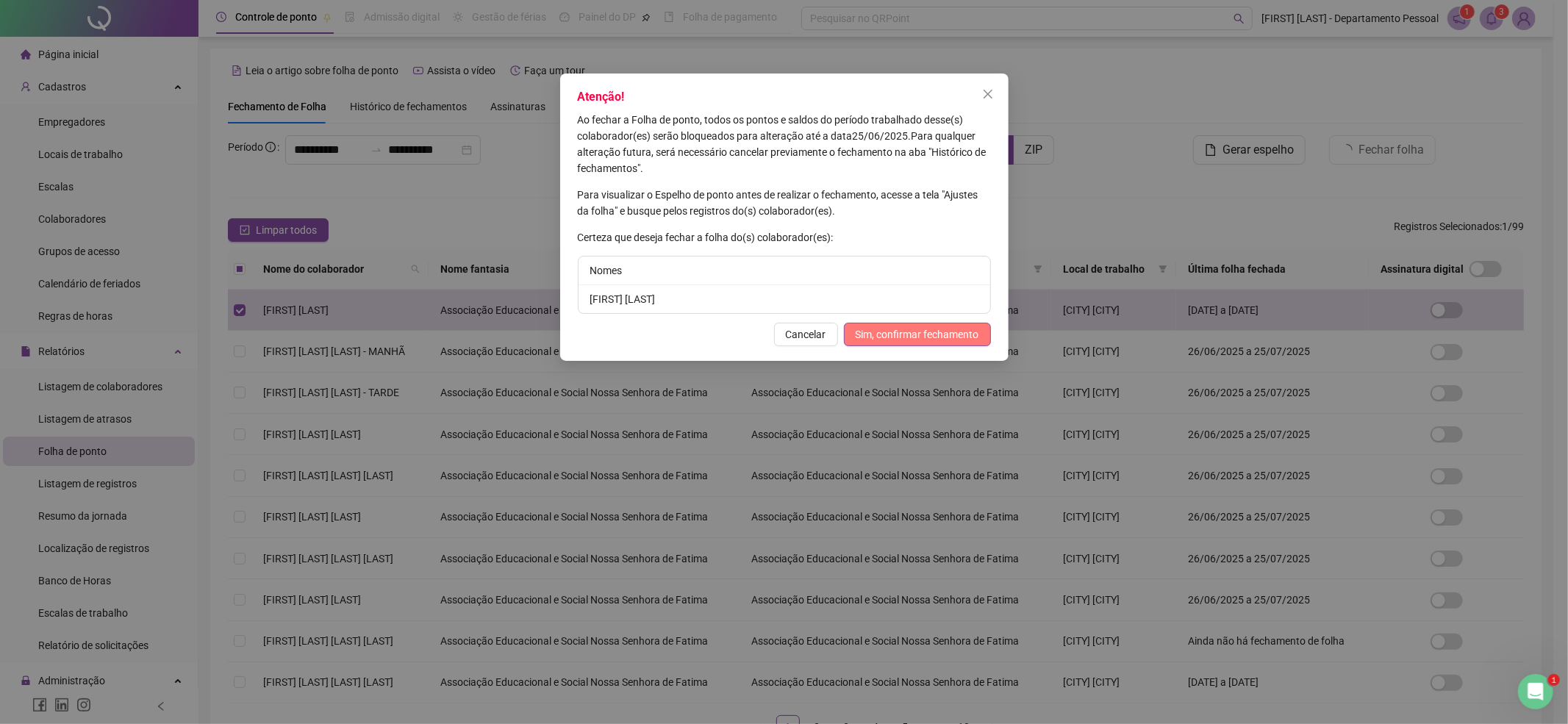 click on "Sim, confirmar fechamento" at bounding box center (917, 334) 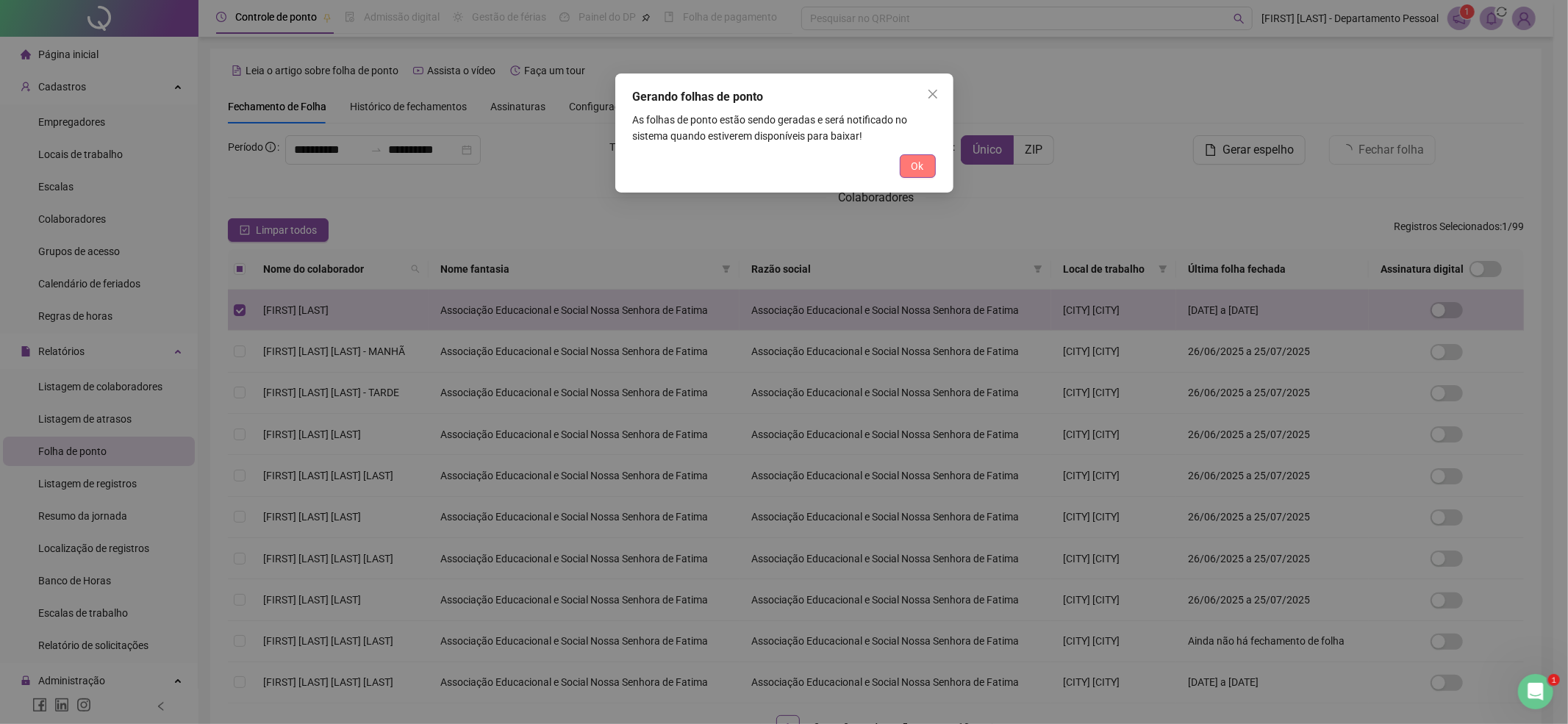 click on "Ok" at bounding box center [917, 166] 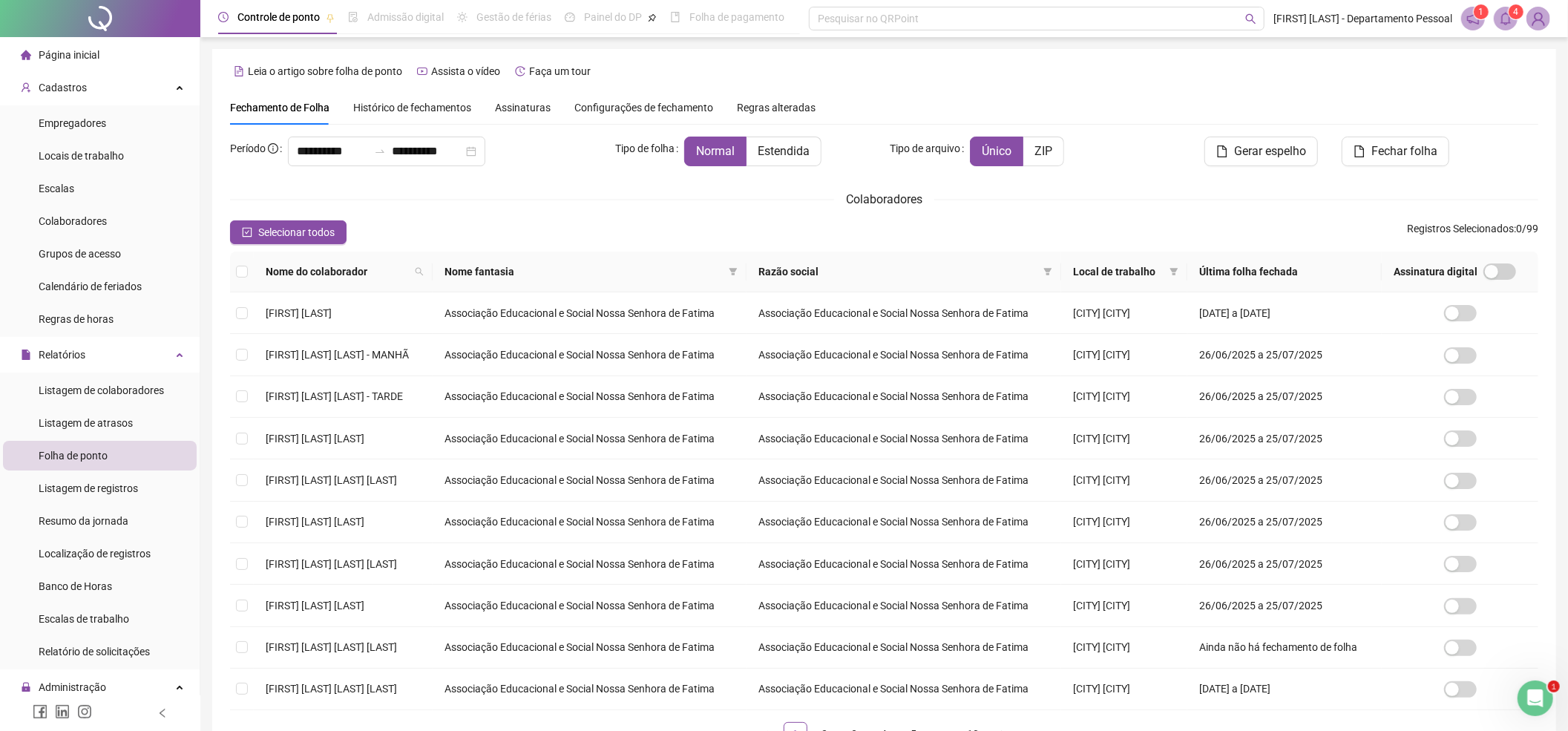 click on "4" at bounding box center [1516, 12] 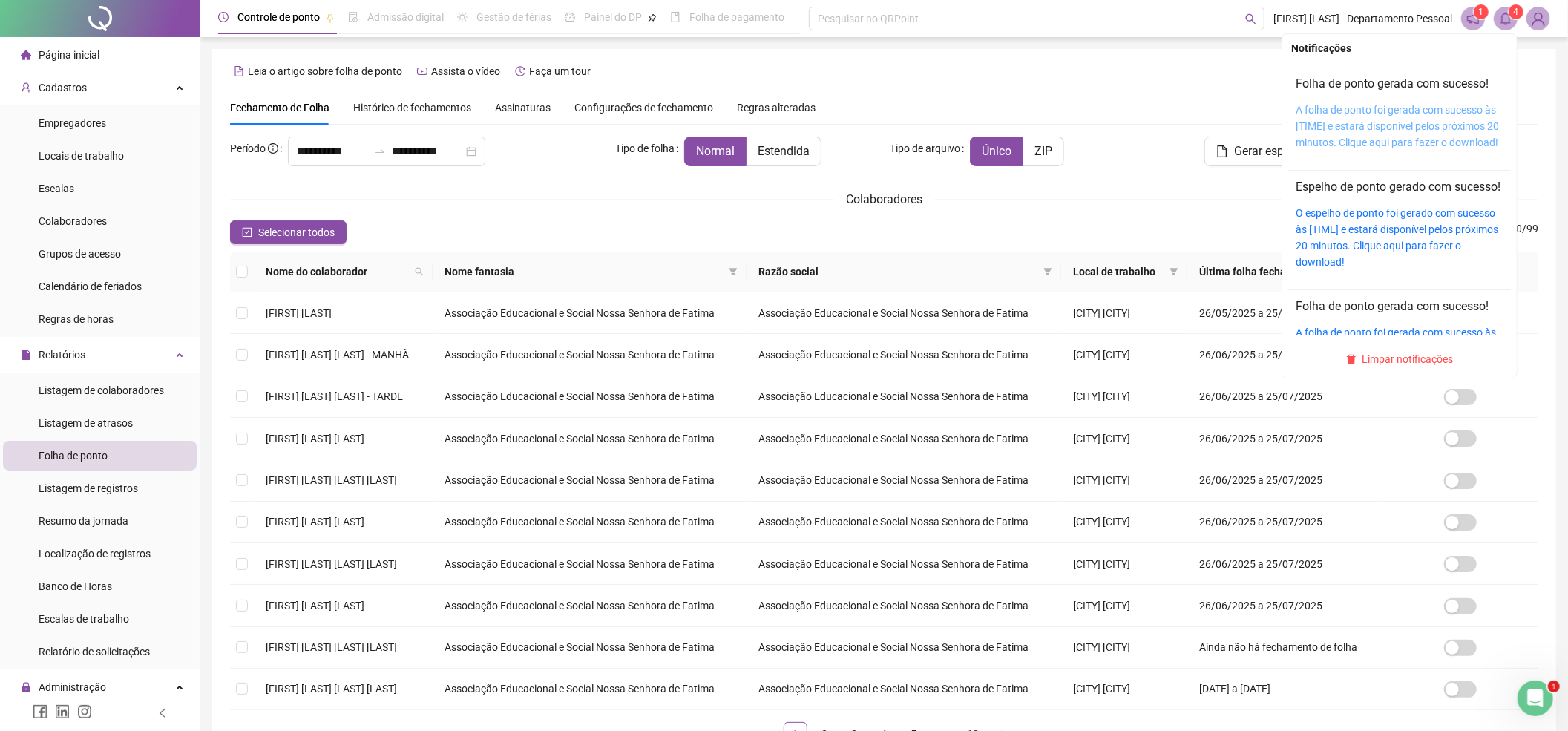 click on "A folha de ponto foi gerada com sucesso às [TIME] e estará disponível pelos próximos 20 minutos.
Clique aqui para fazer o download!" at bounding box center [1397, 126] 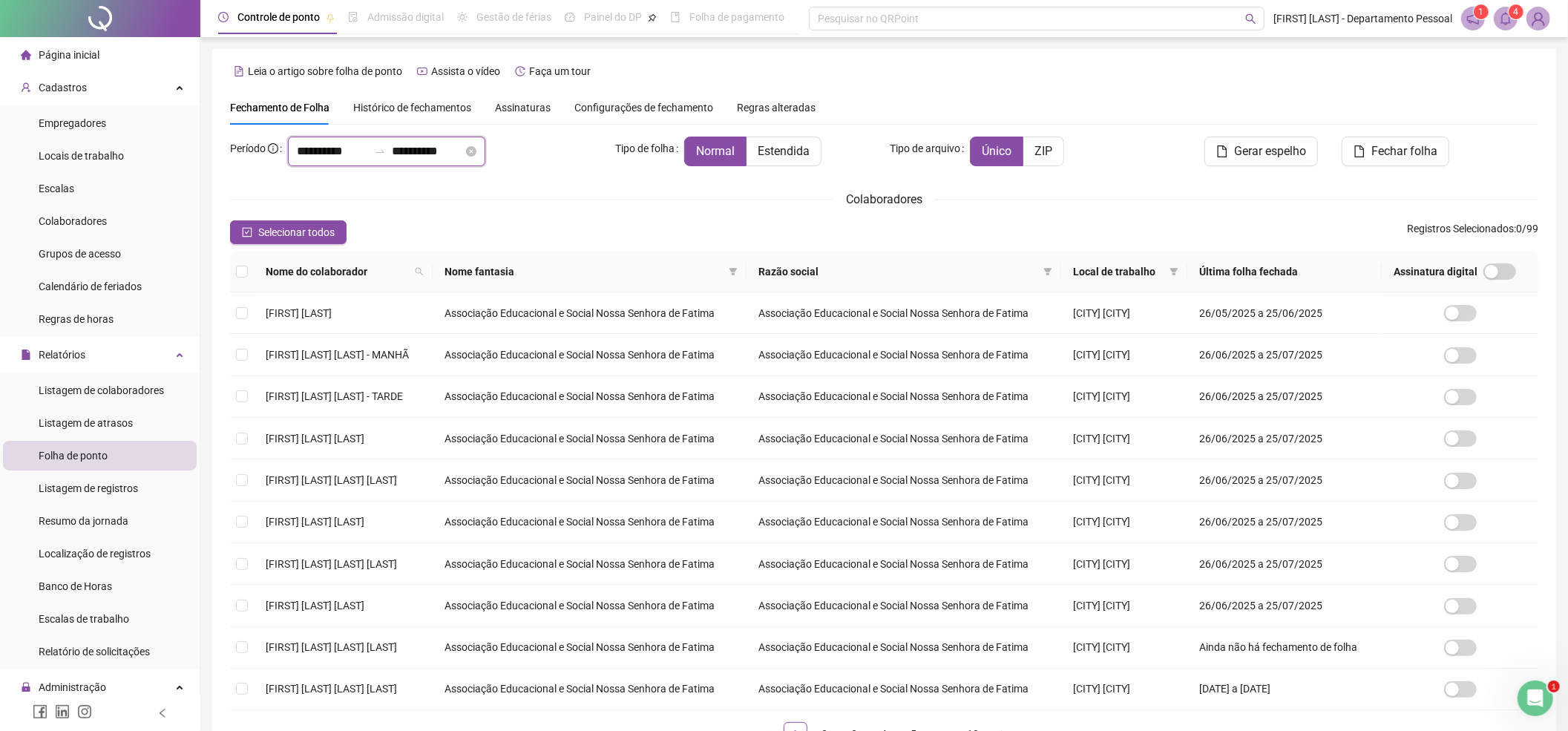 click on "**********" at bounding box center [332, 151] 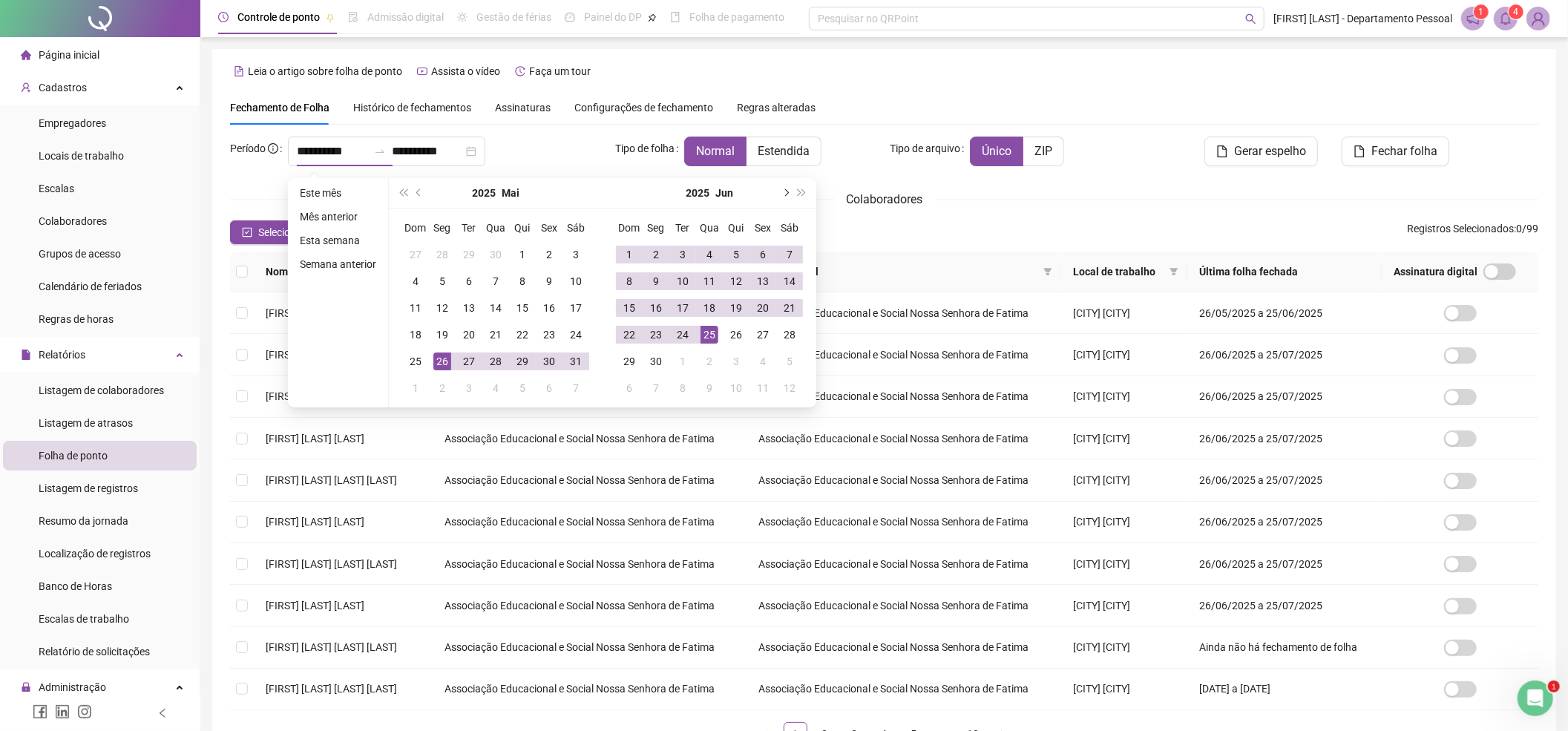click at bounding box center (785, 193) 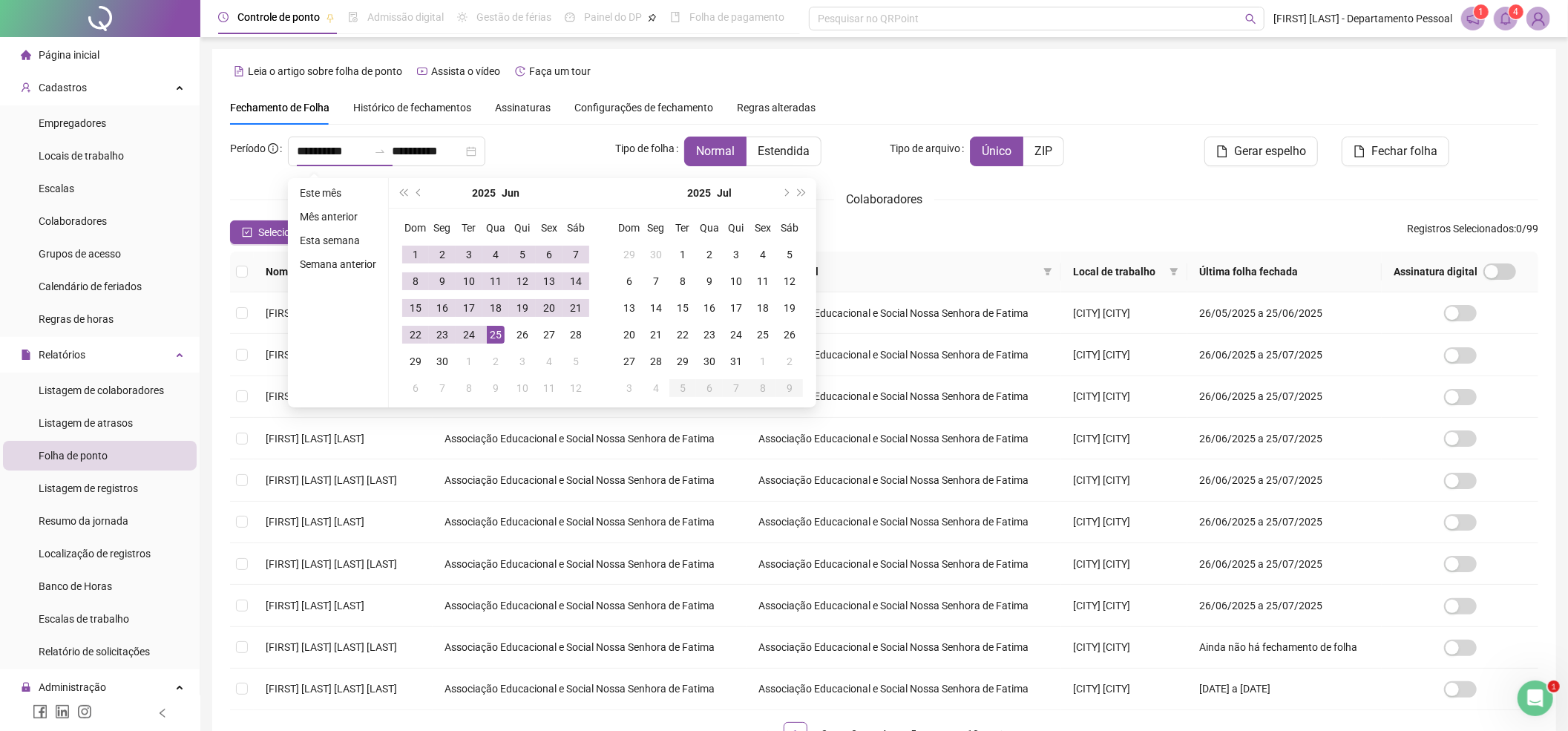 type on "**********" 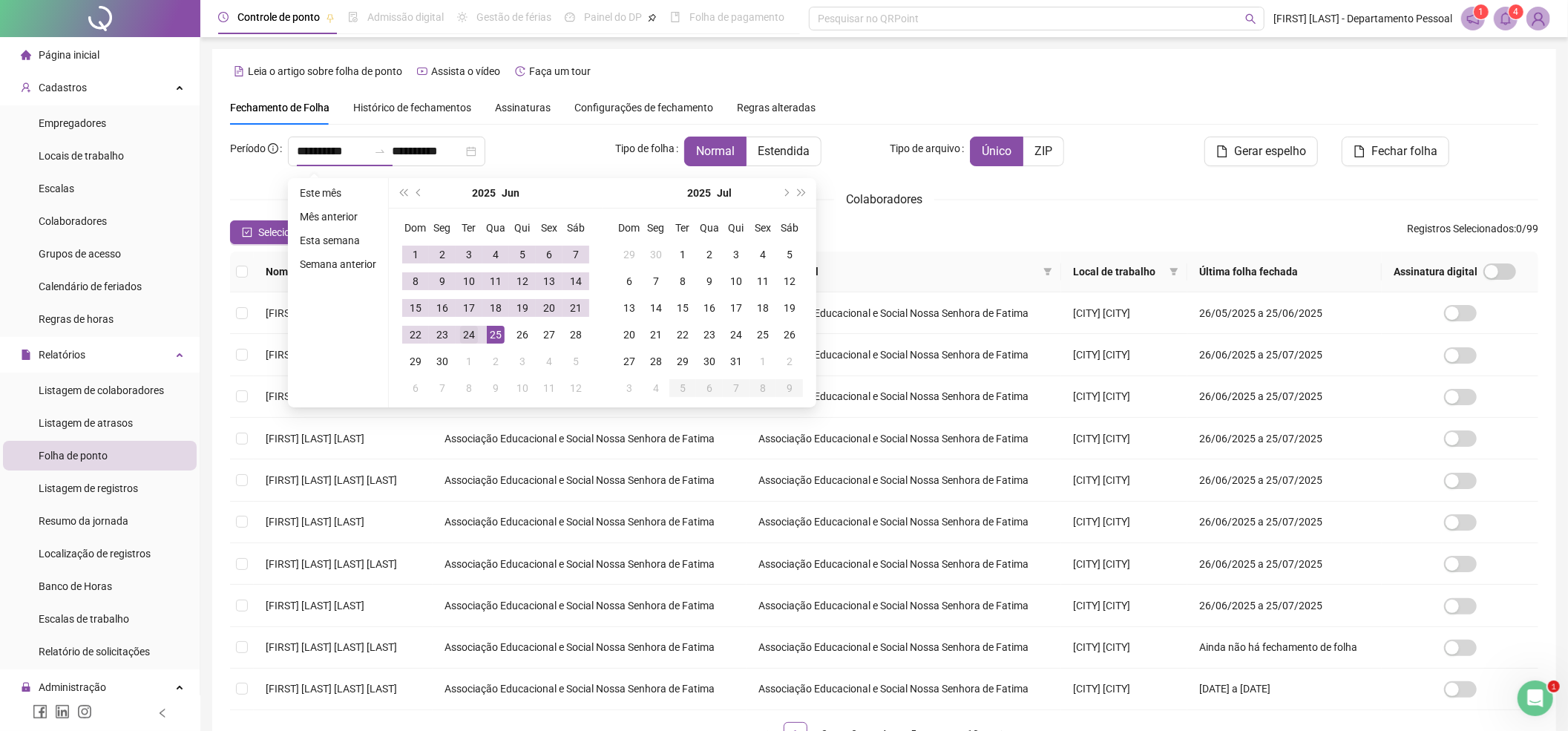 type on "**********" 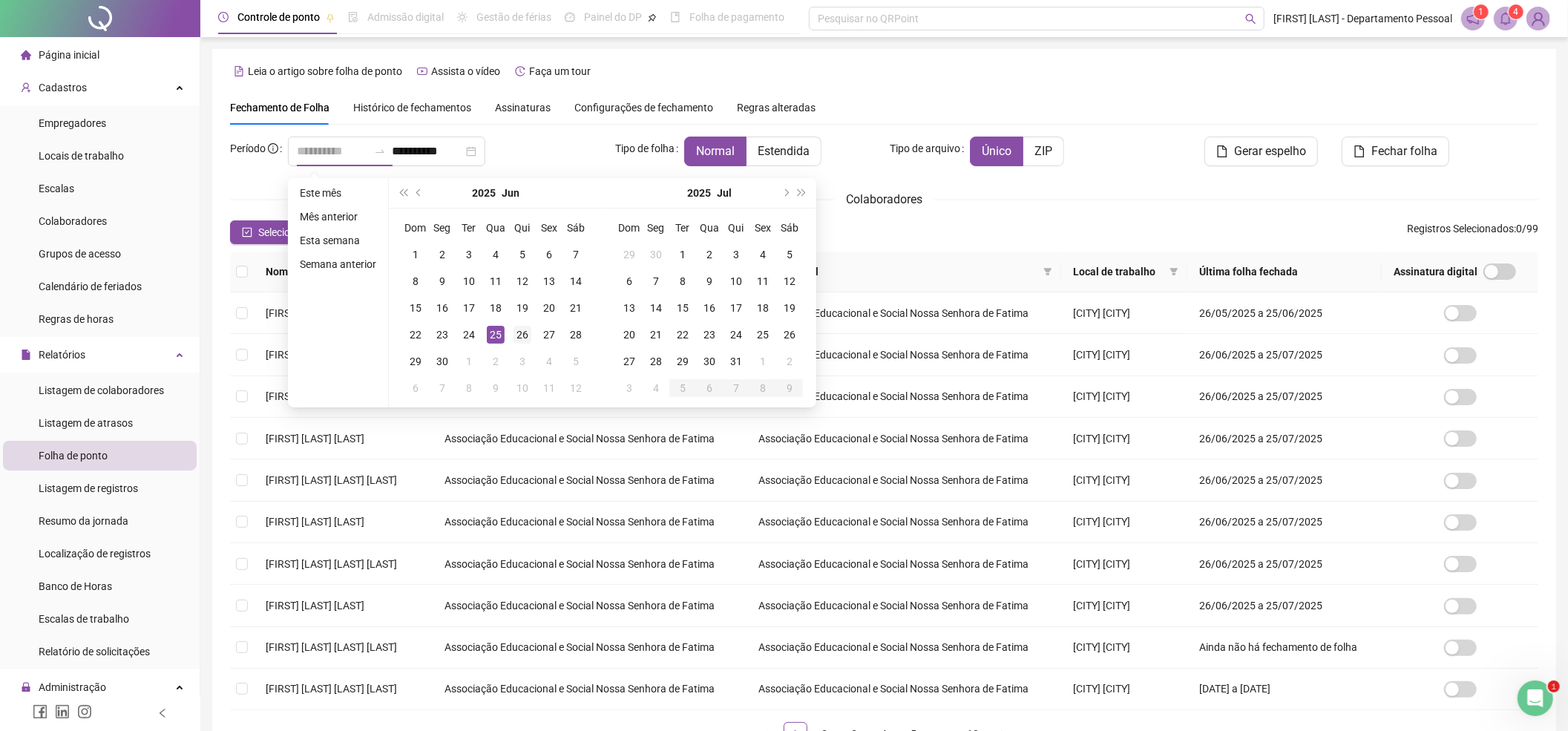 type on "**********" 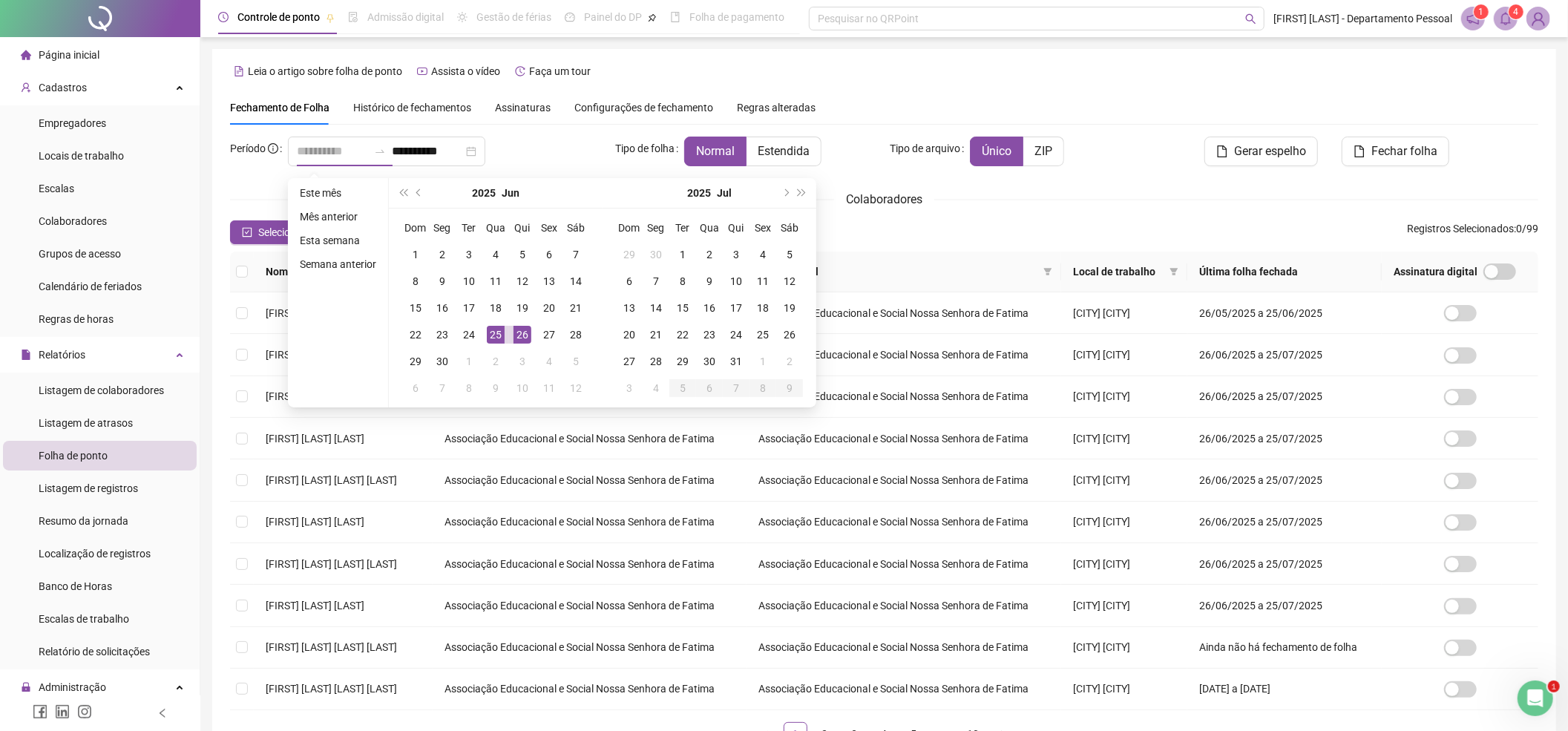 click on "26" at bounding box center (522, 335) 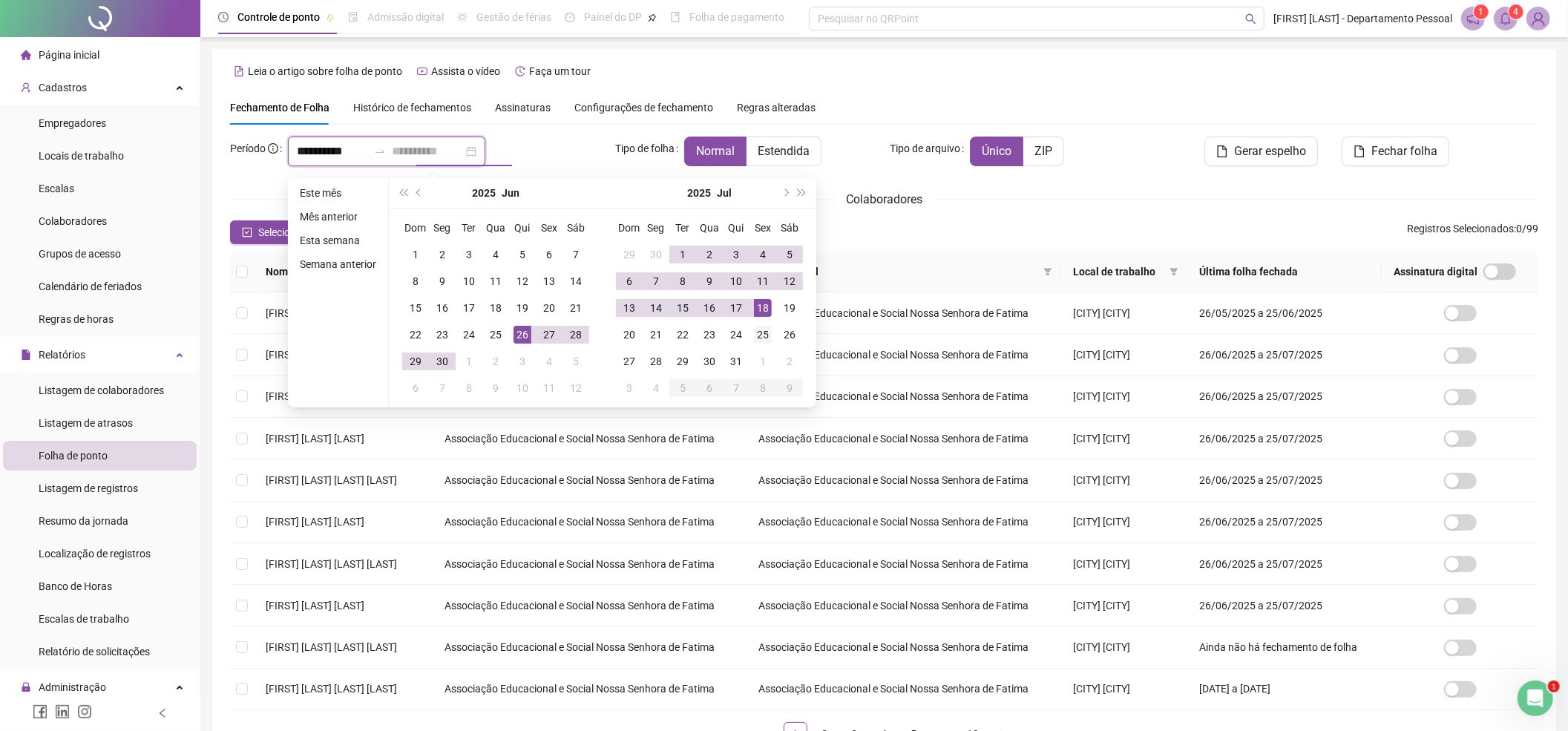 type on "**********" 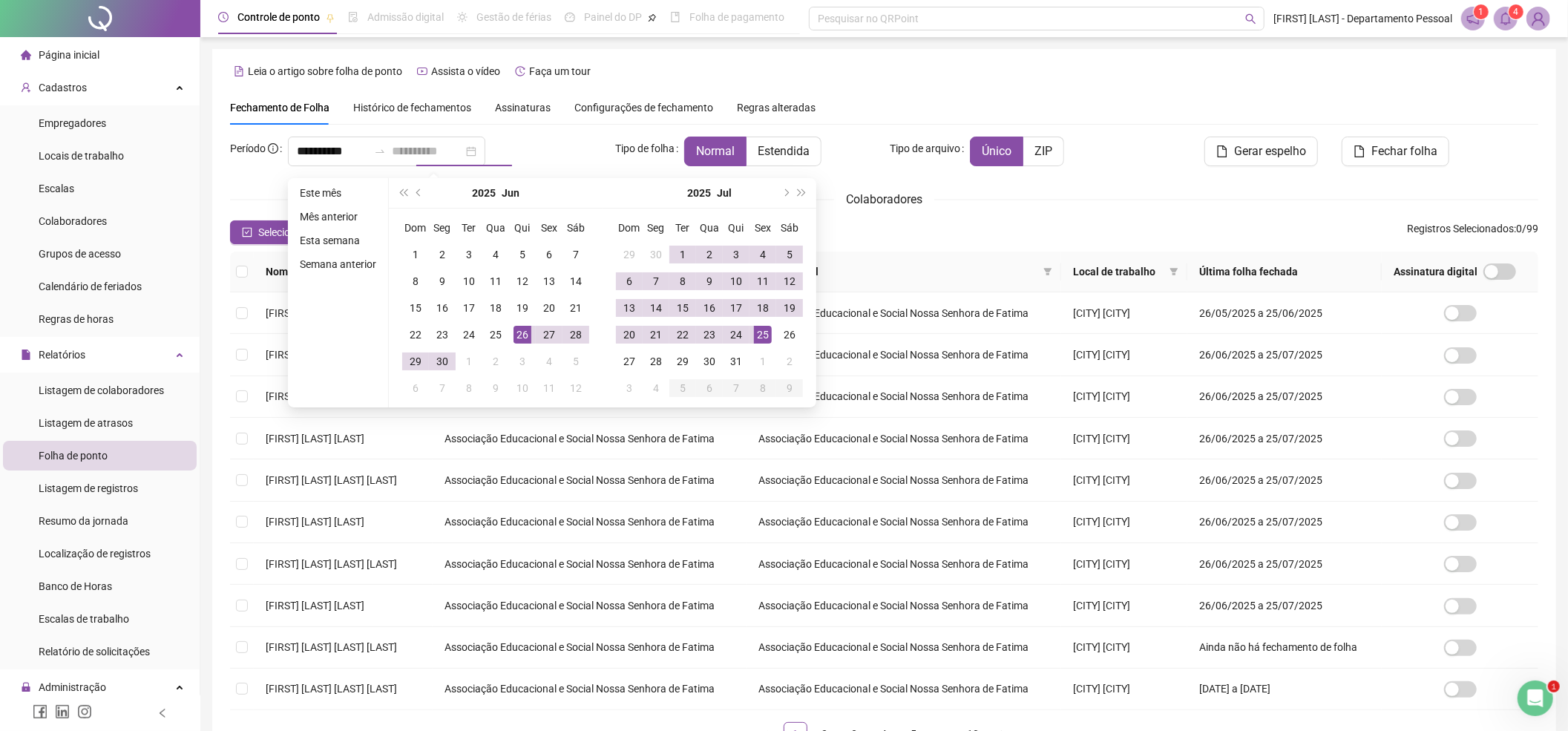 click on "25" at bounding box center (763, 335) 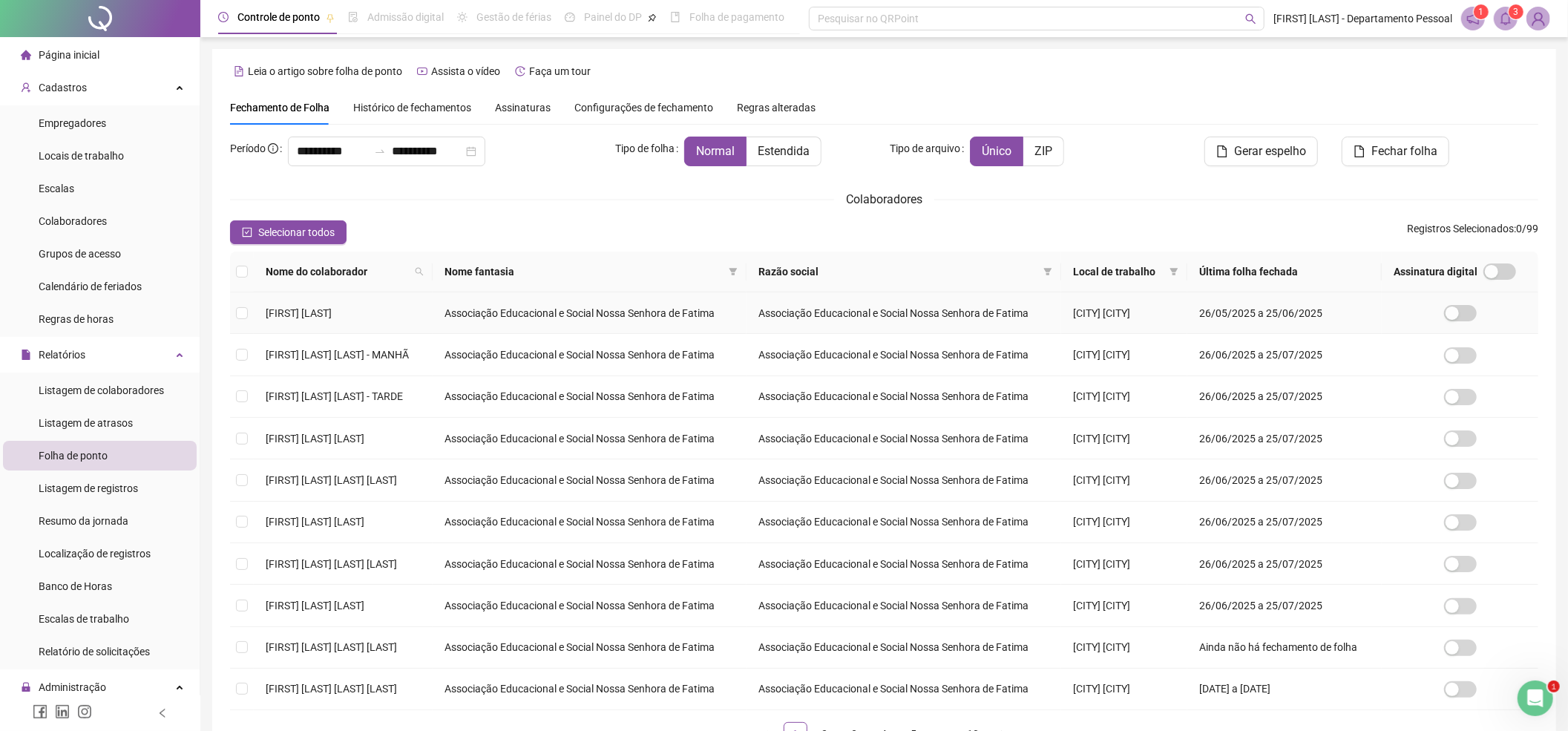 click at bounding box center [242, 313] 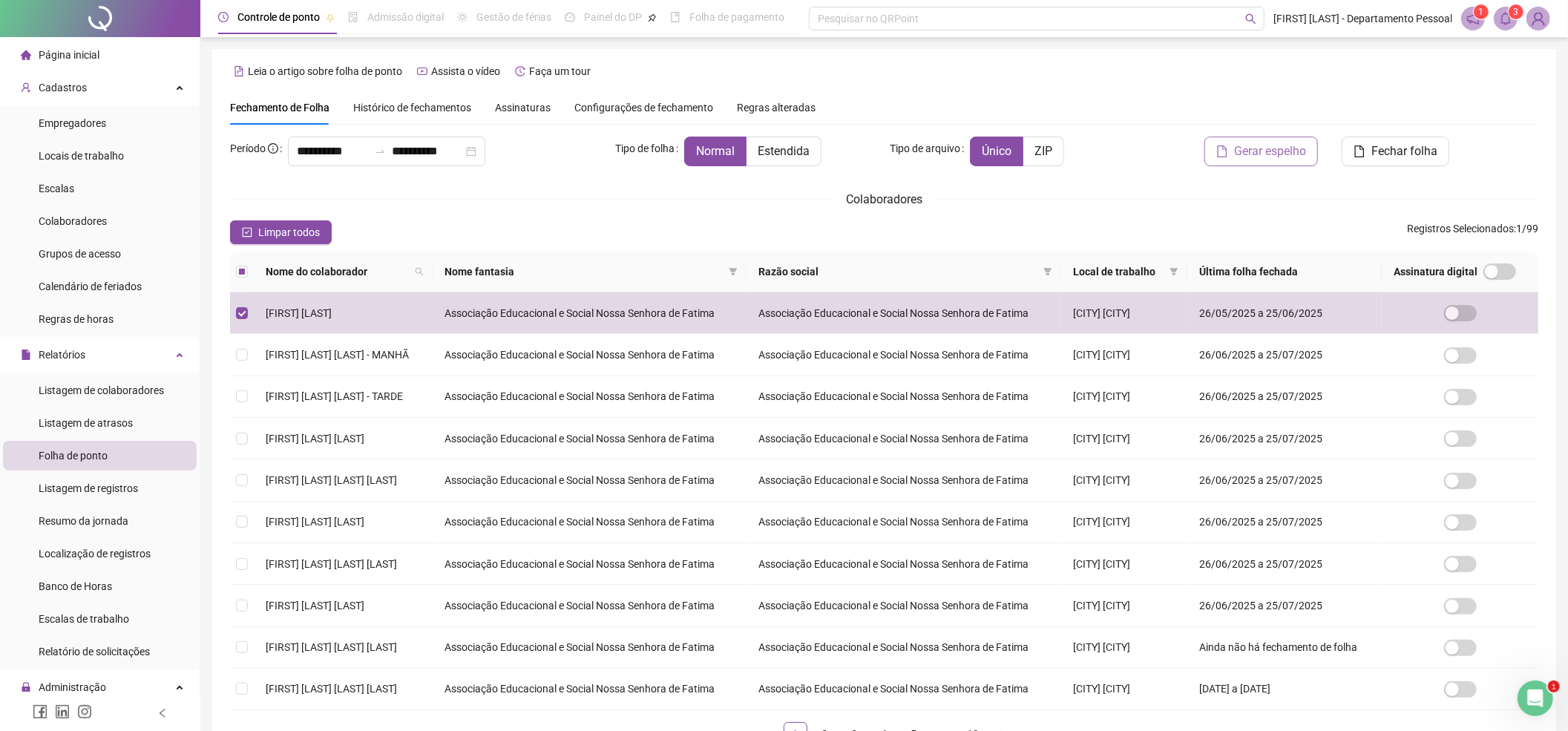 click on "Gerar espelho" at bounding box center (1270, 151) 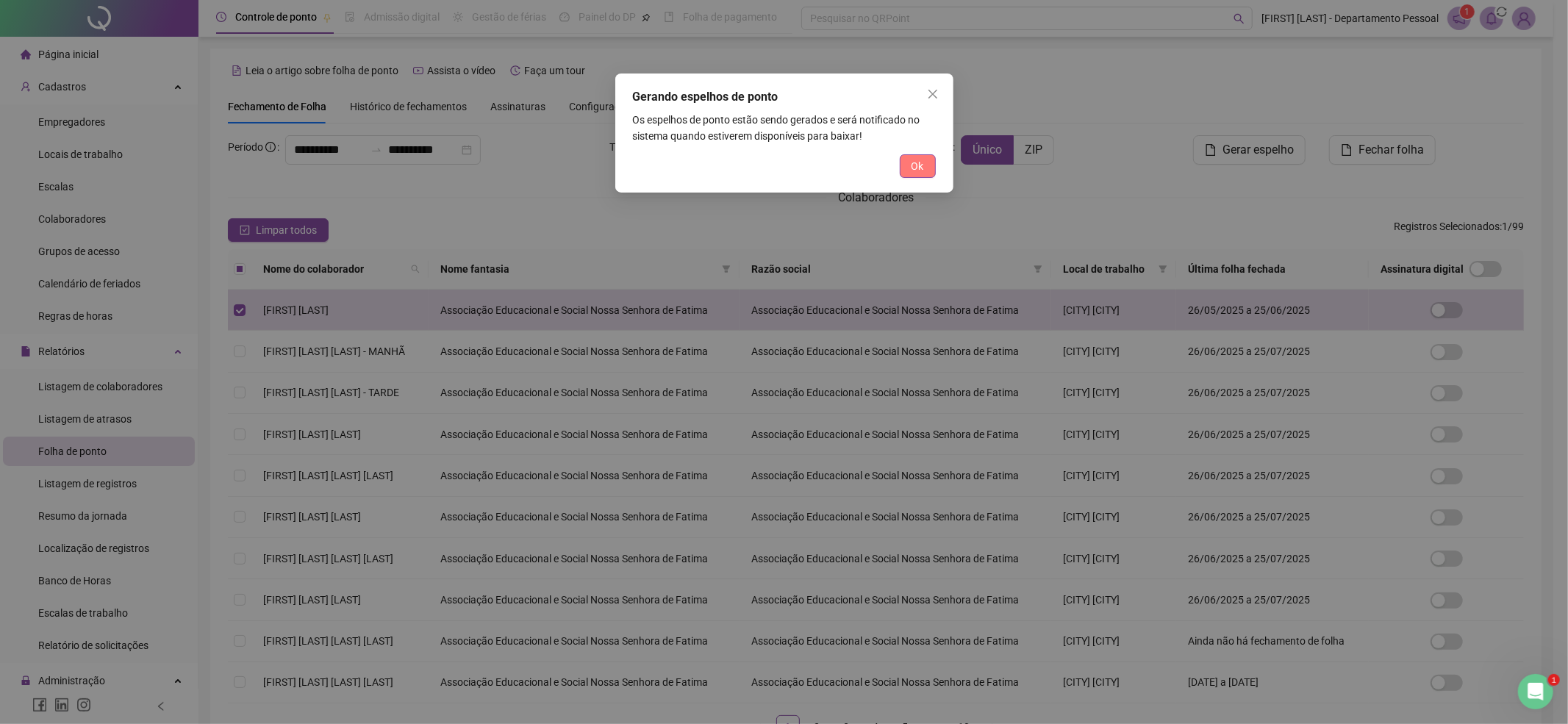 click on "Ok" at bounding box center [917, 166] 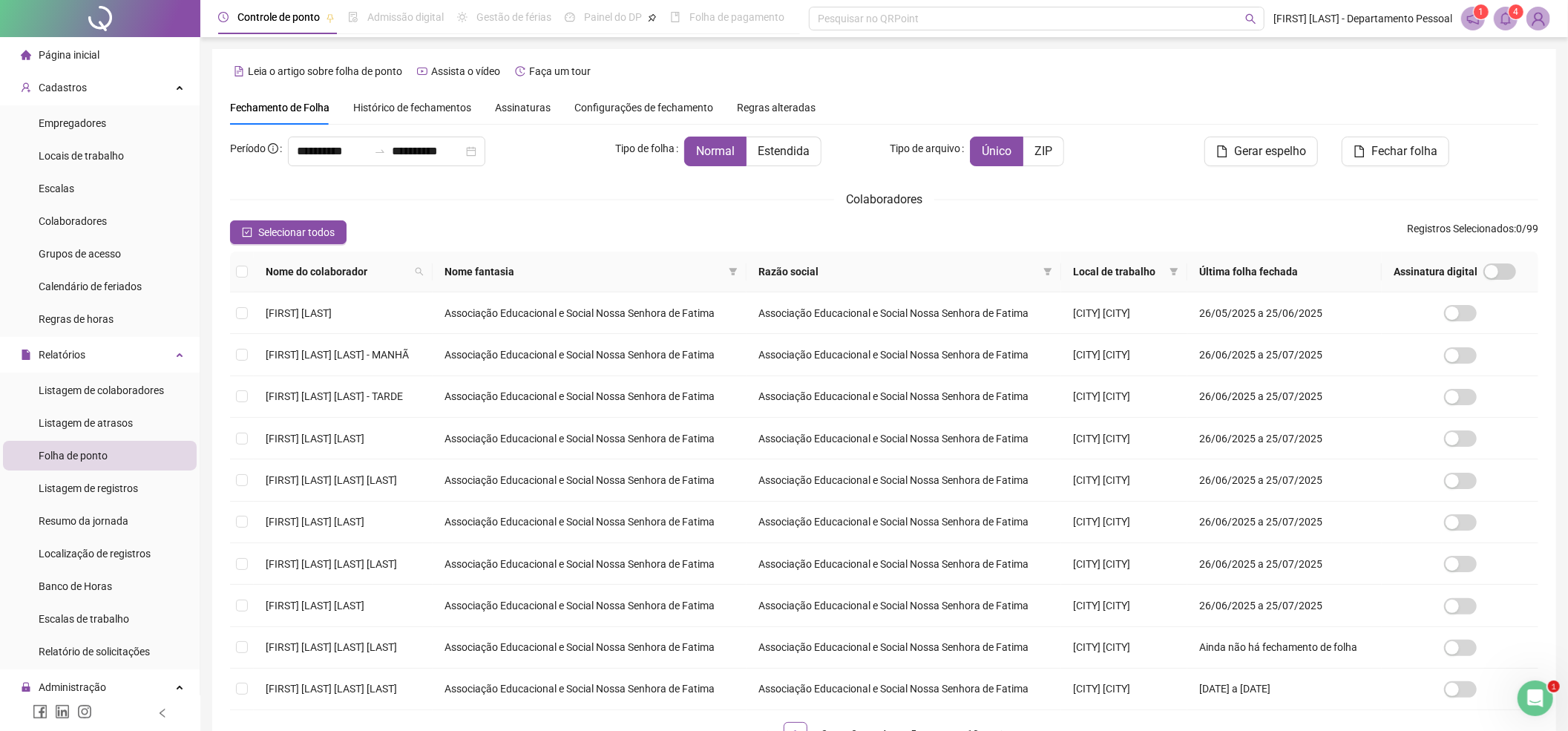 click 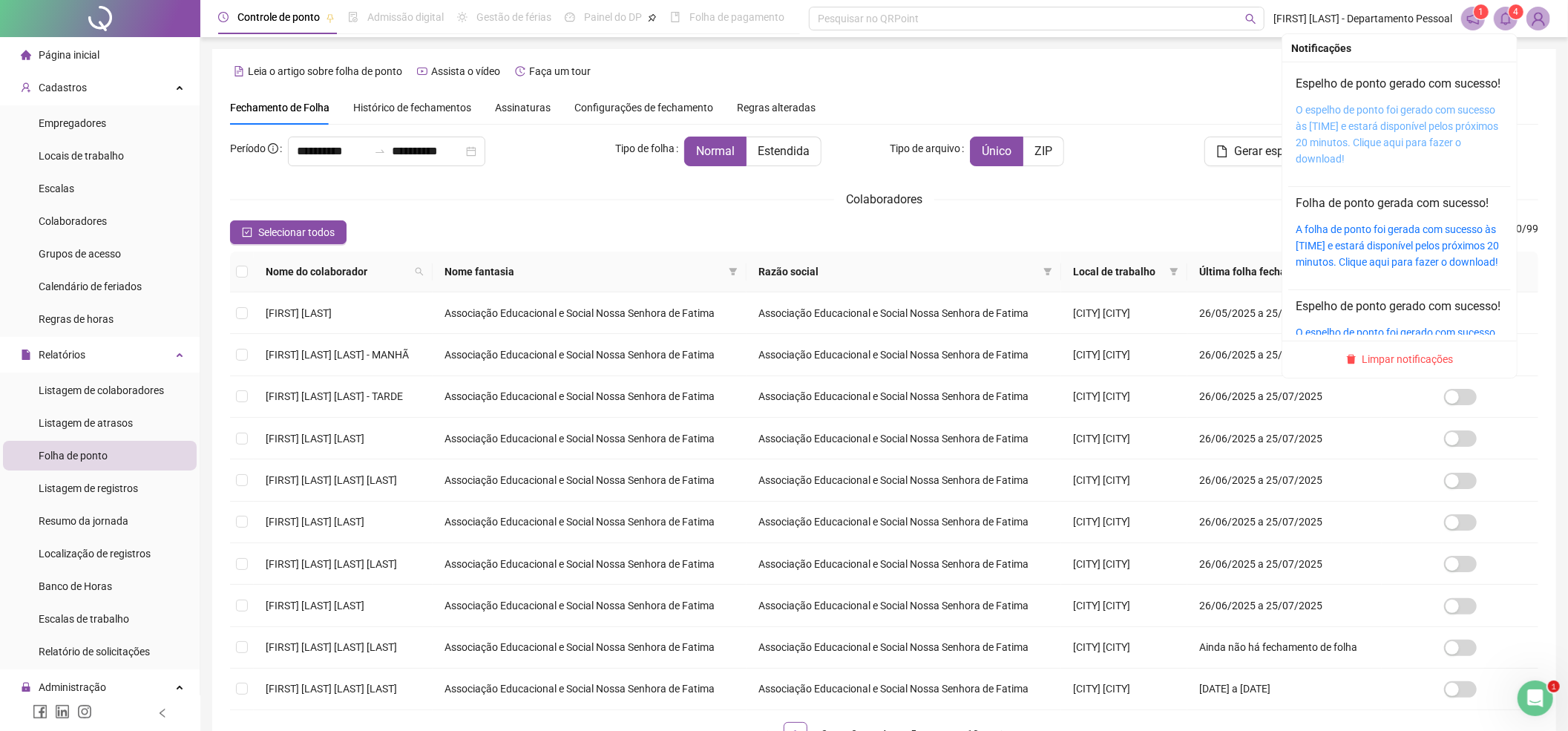 click on "O espelho de ponto foi gerado com sucesso às [TIME] e estará disponível pelos próximos 20 minutos.
Clique aqui para fazer o download!" at bounding box center [1397, 134] 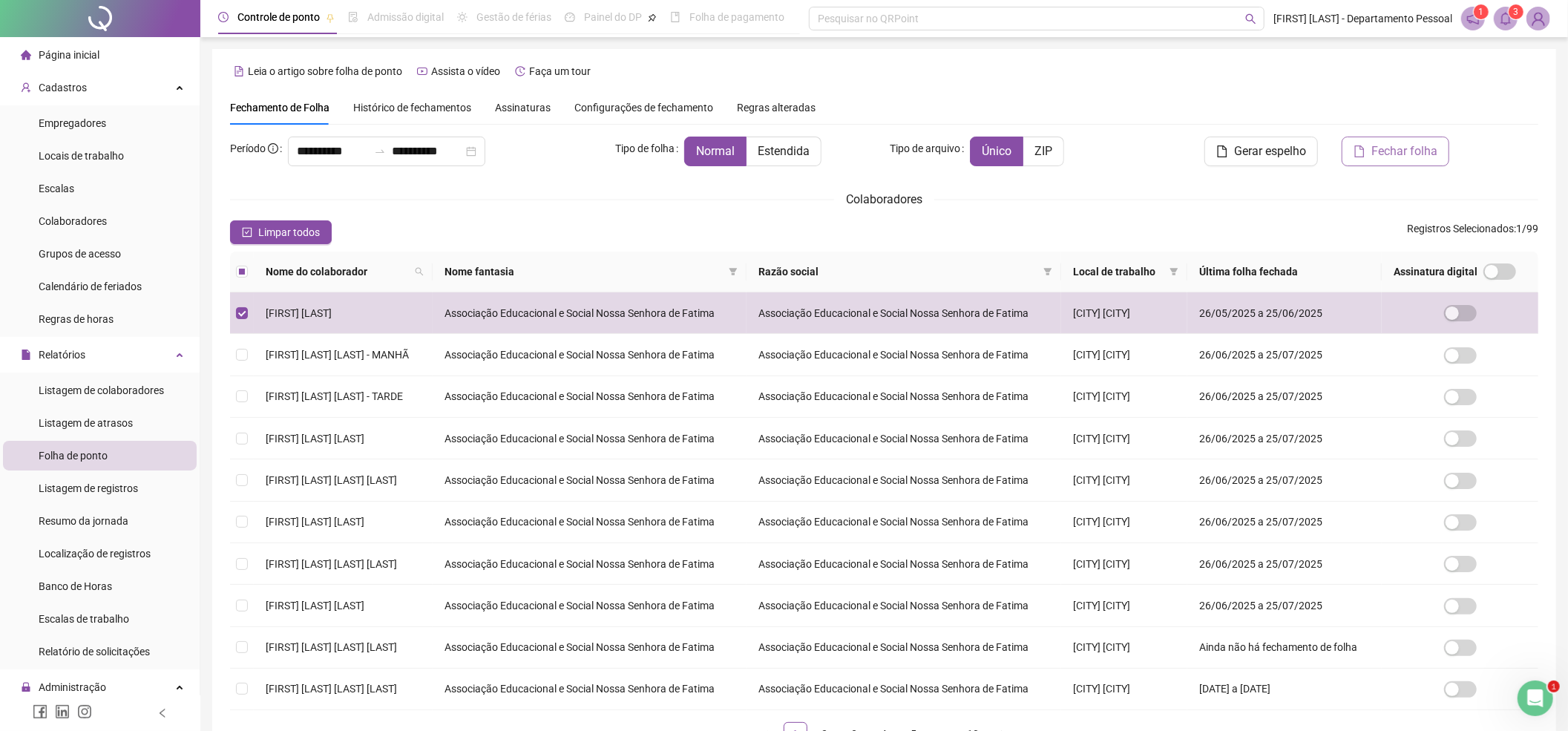 click on "Fechar folha" at bounding box center [1404, 151] 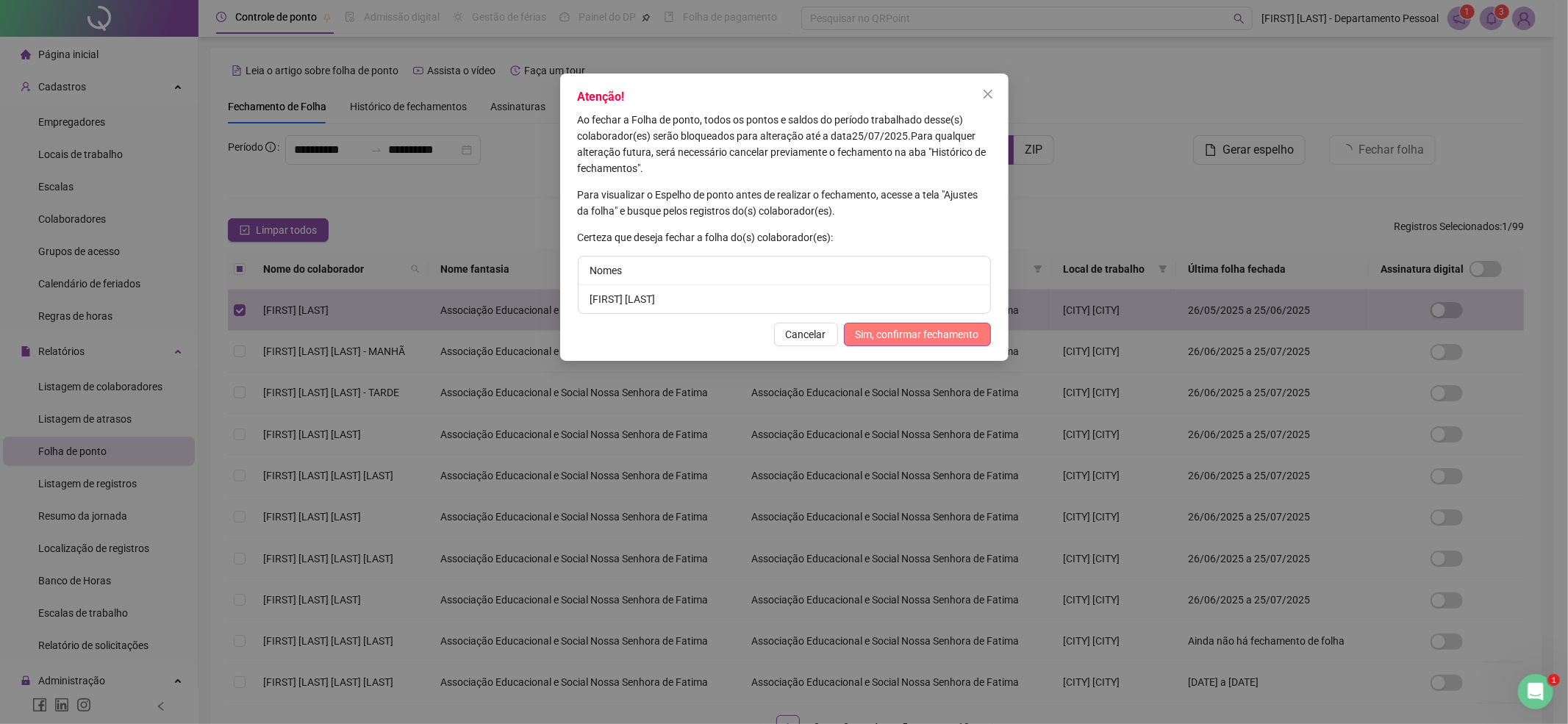 click on "Sim, confirmar fechamento" at bounding box center [917, 334] 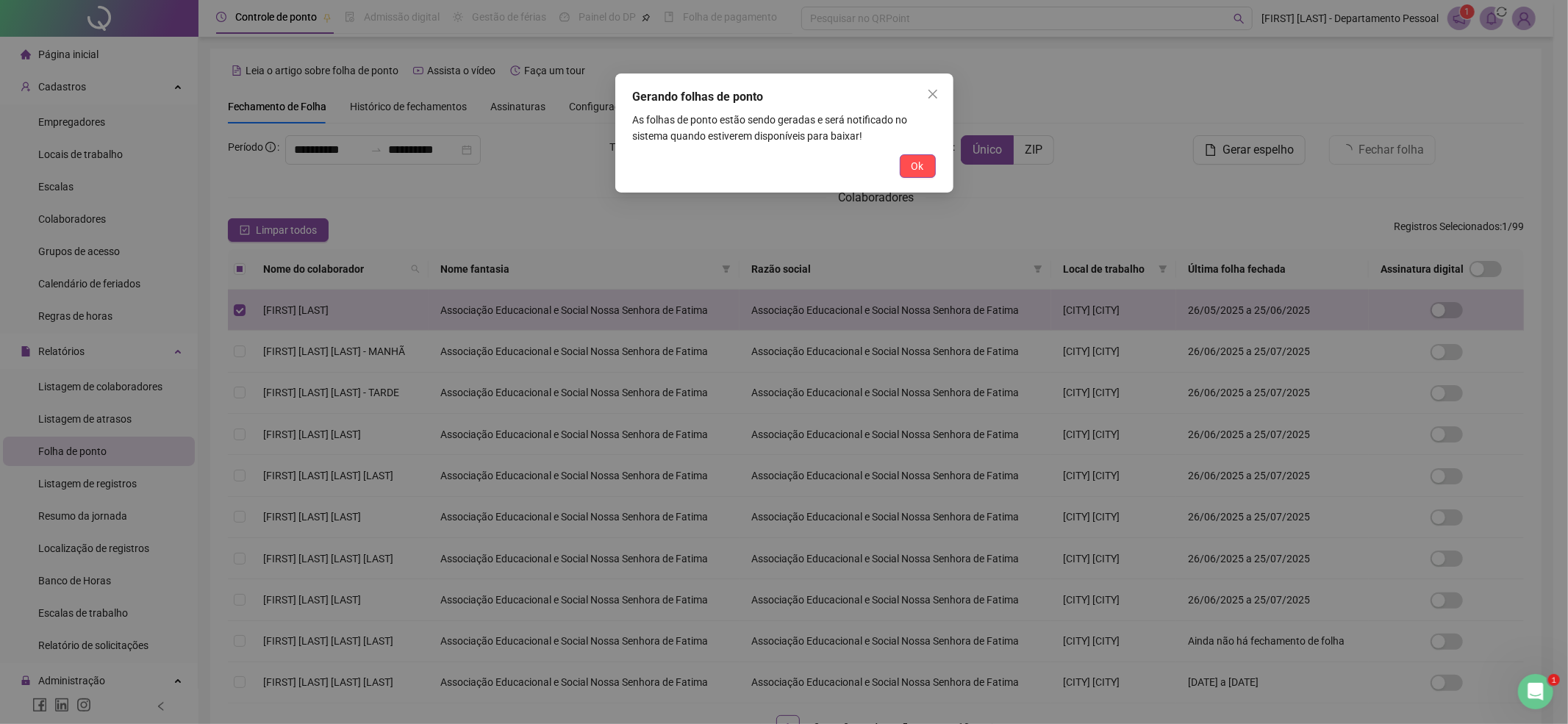 click on "Ok" at bounding box center [784, 166] 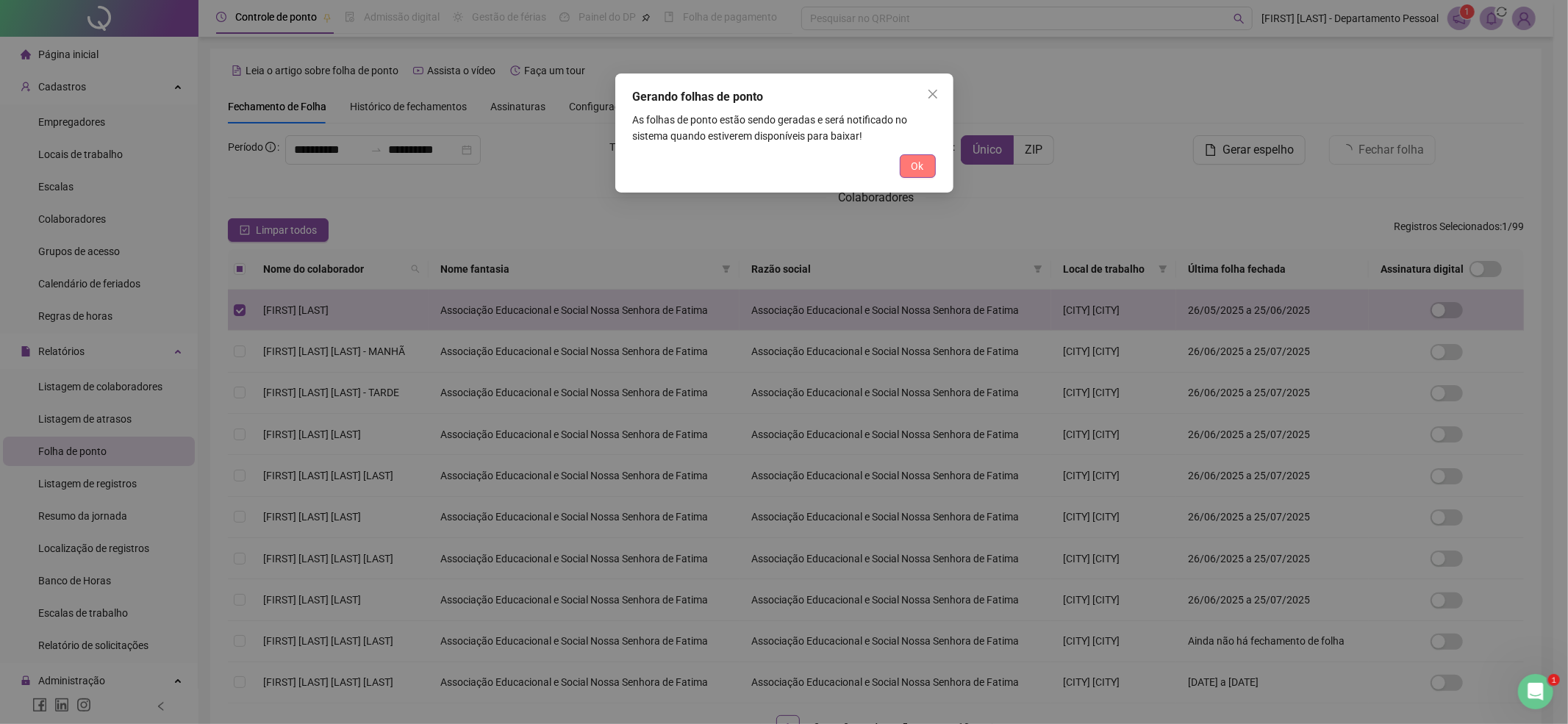 click on "Ok" at bounding box center [917, 166] 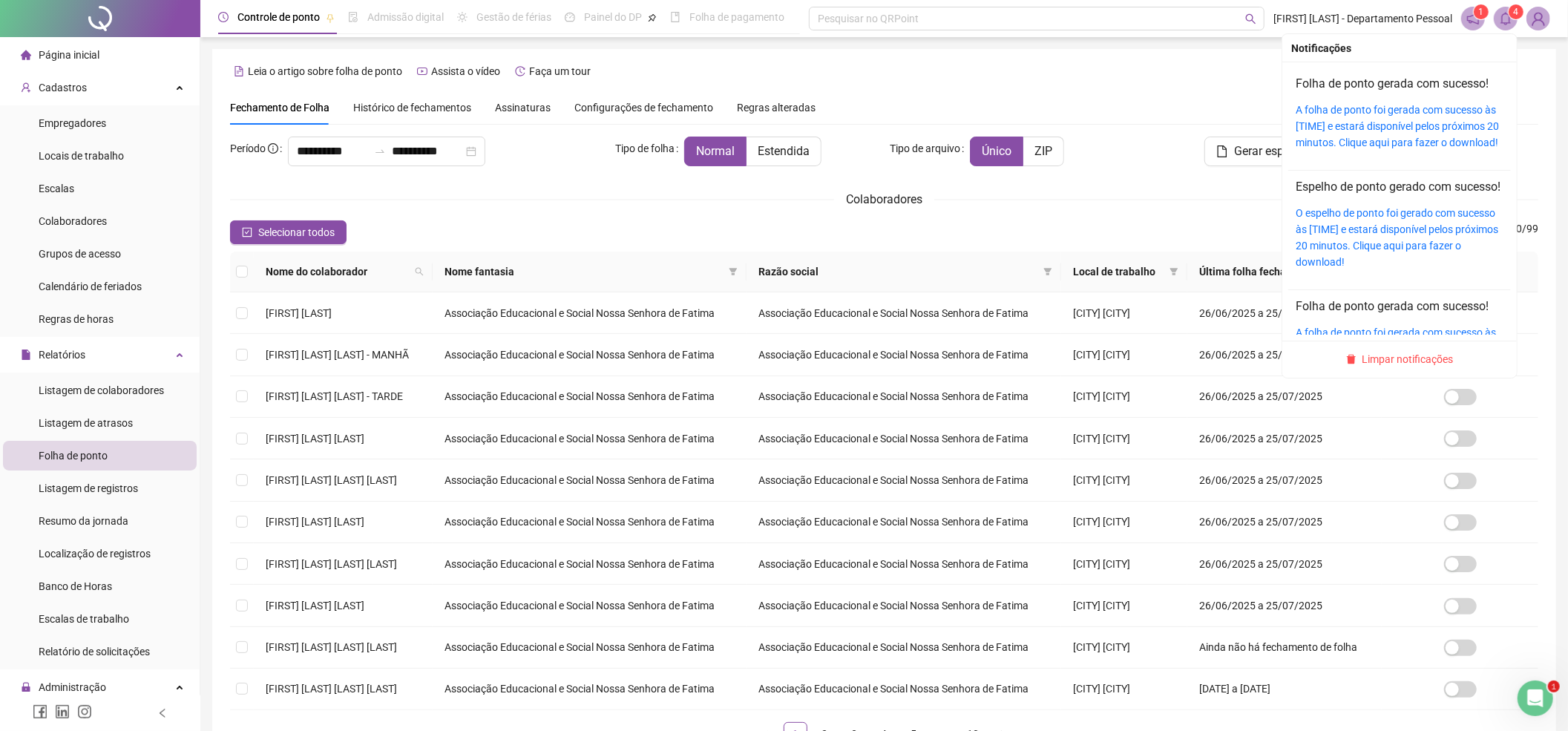 click 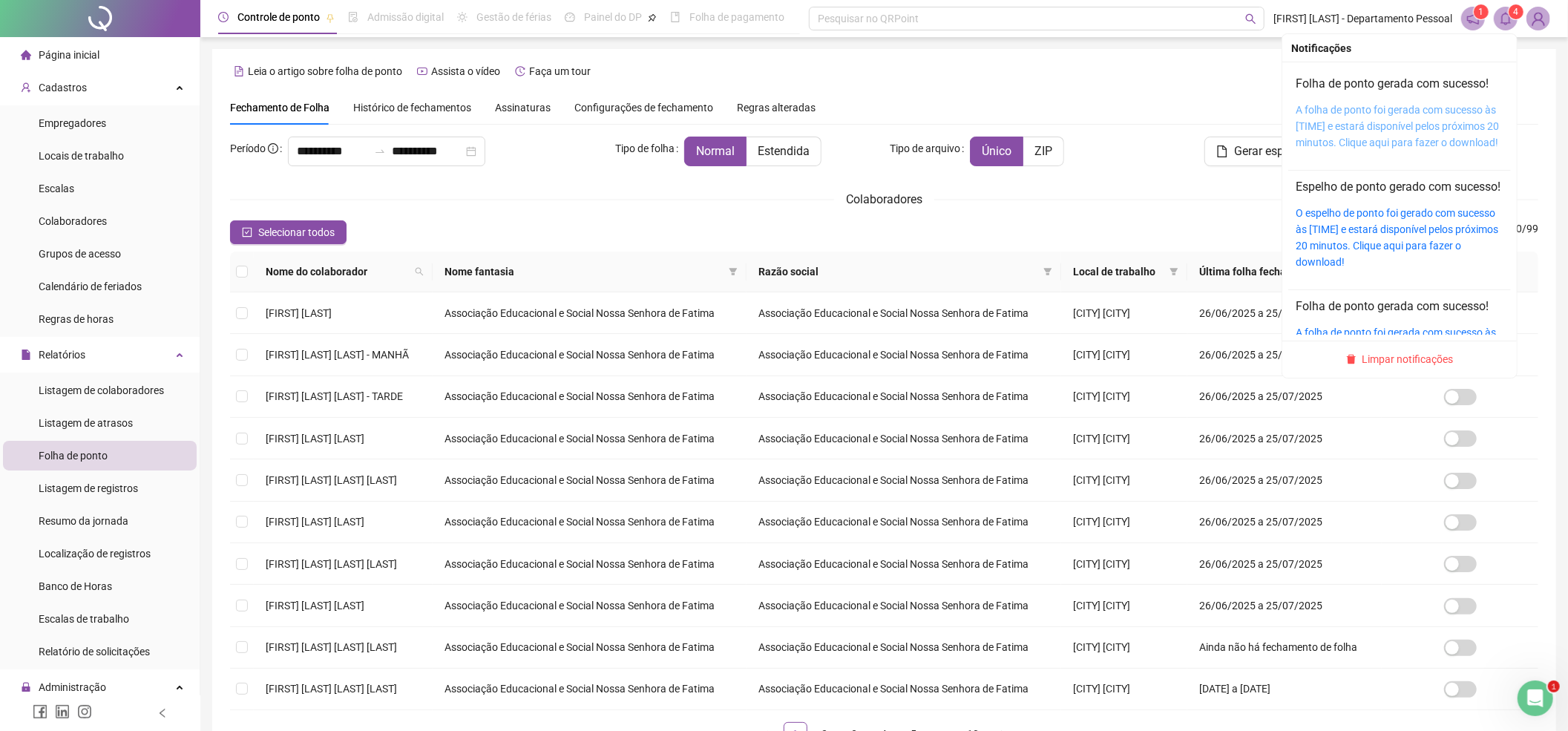 click on "A folha de ponto foi gerada com sucesso às [TIME] e estará disponível pelos próximos 20 minutos.
Clique aqui para fazer o download!" at bounding box center [1397, 126] 